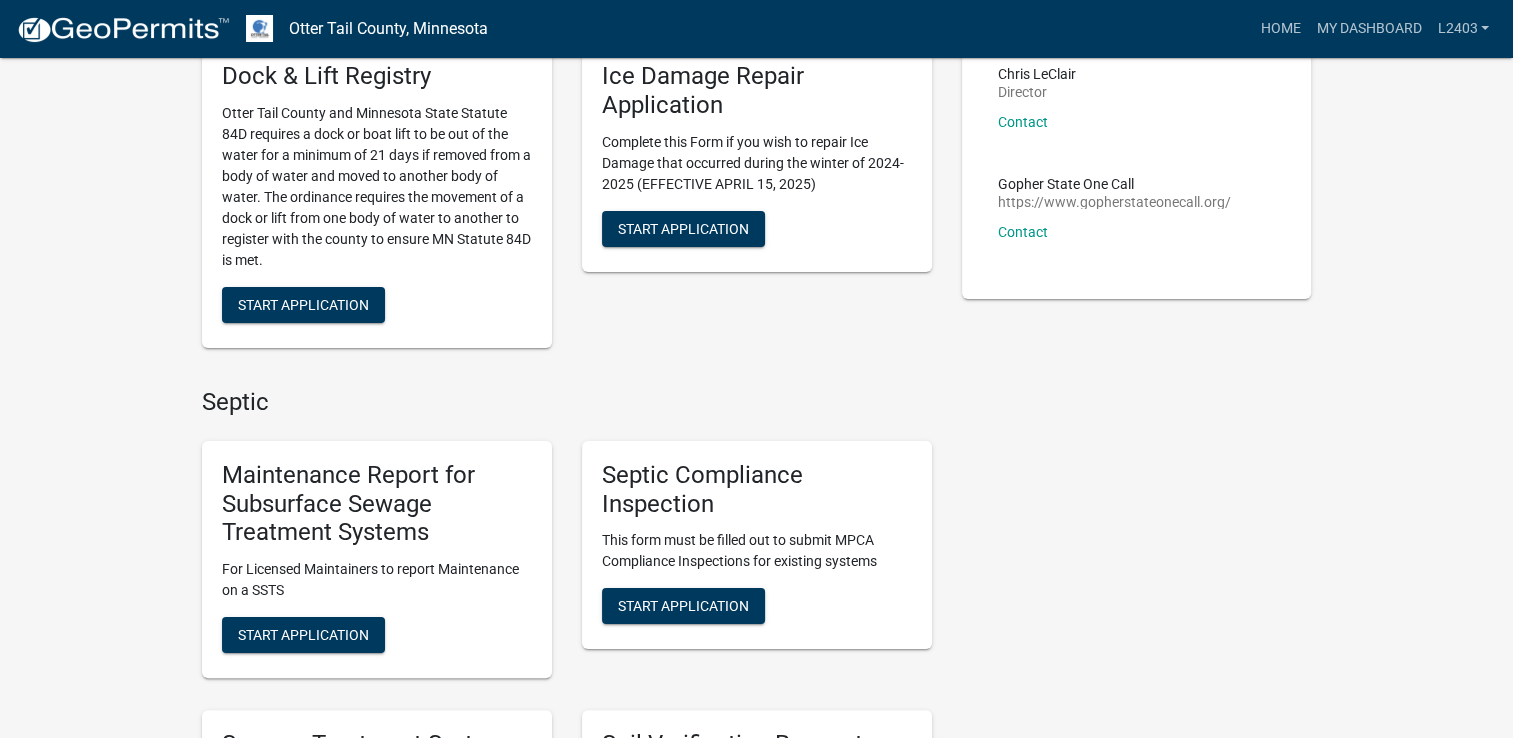 scroll, scrollTop: 300, scrollLeft: 0, axis: vertical 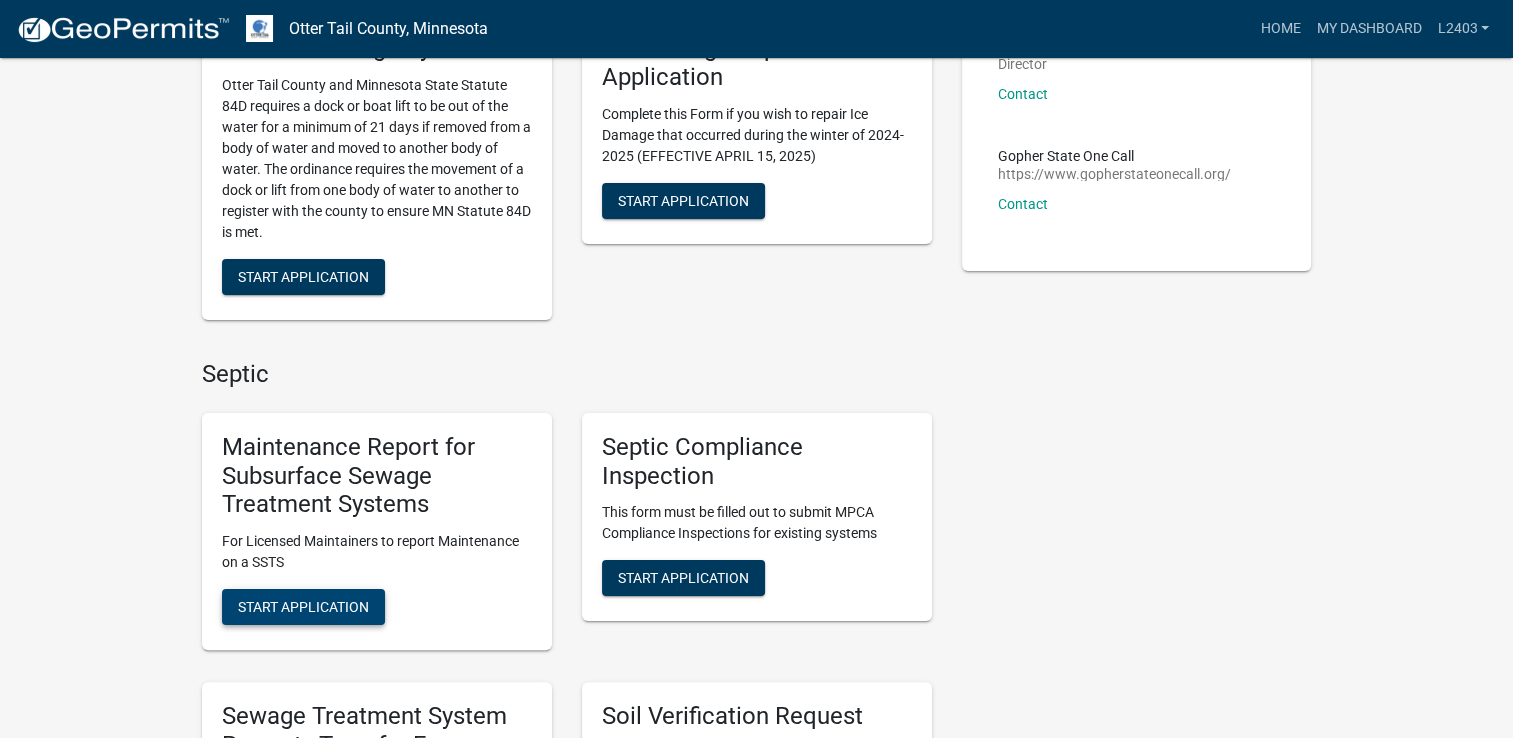 click on "Start Application" at bounding box center (303, 607) 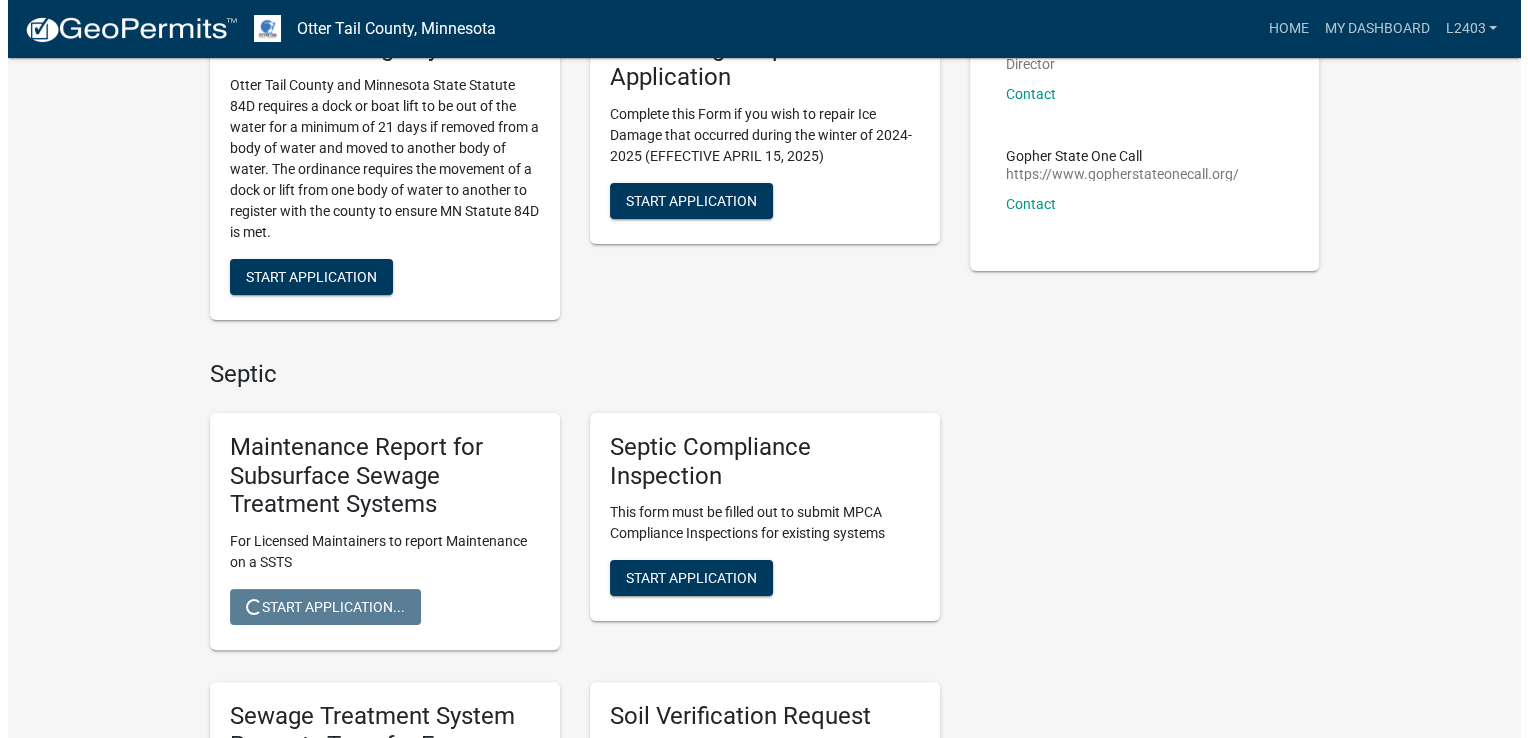scroll, scrollTop: 0, scrollLeft: 0, axis: both 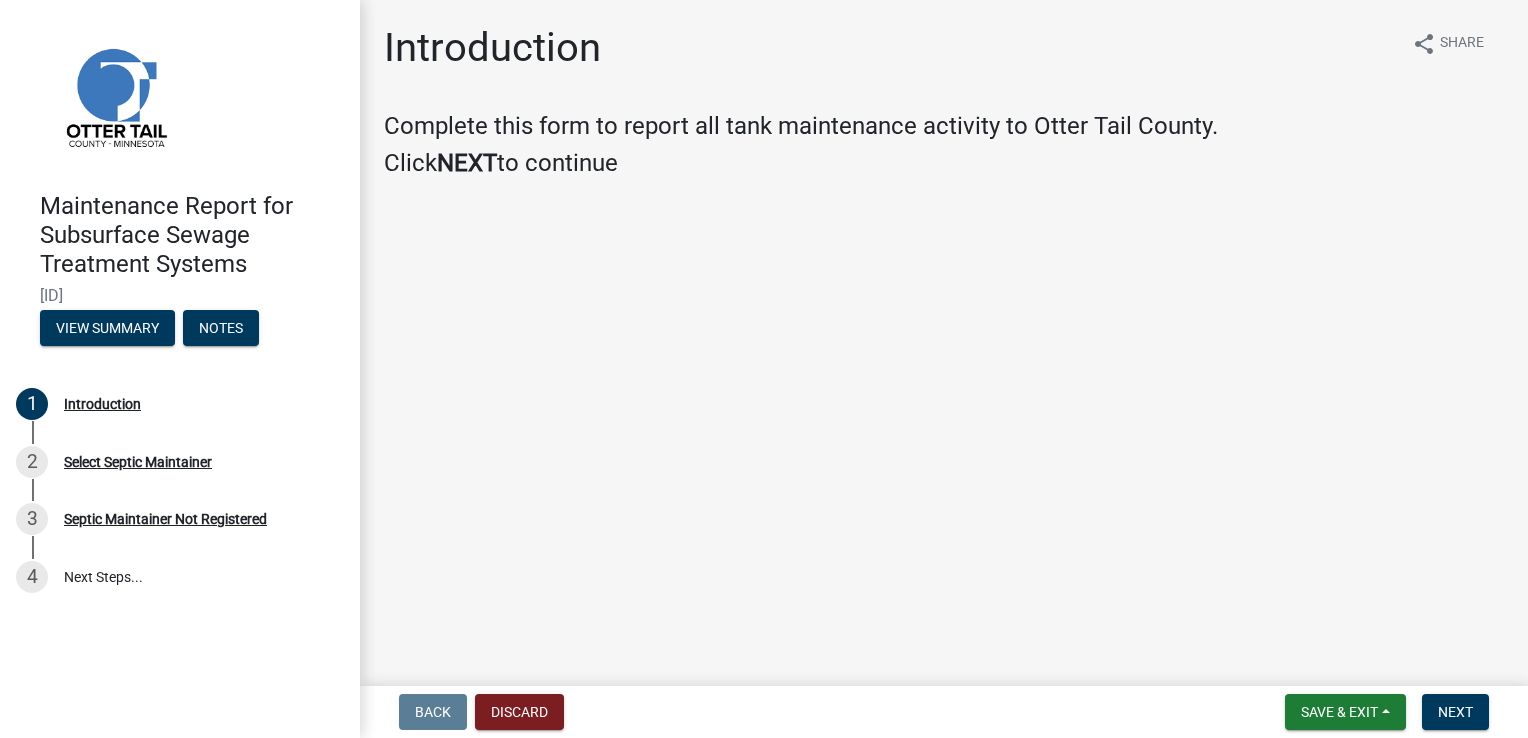 click on "Back  Discard   Save & Exit  Save  Save & Exit   Next" at bounding box center (944, 712) 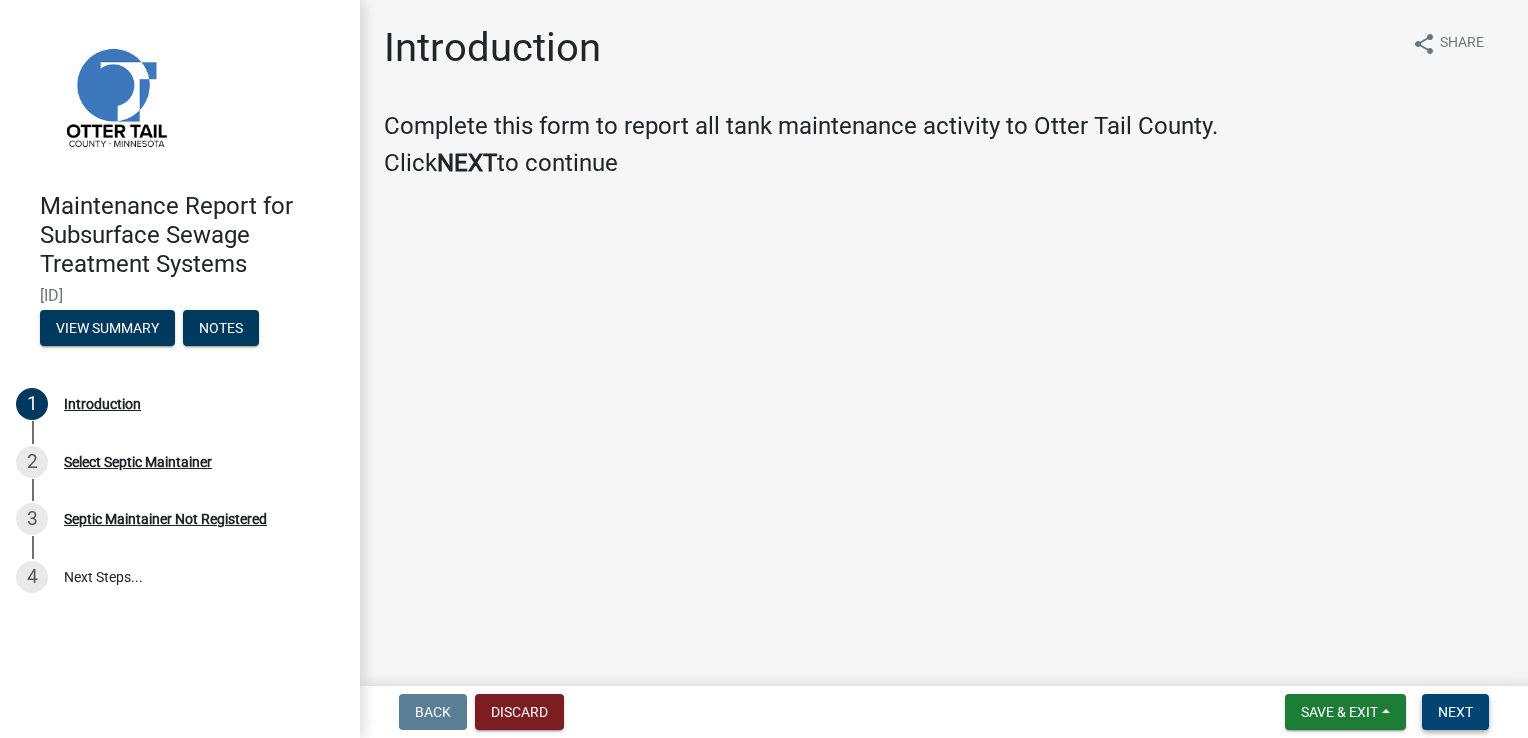 click on "Next" at bounding box center [1455, 712] 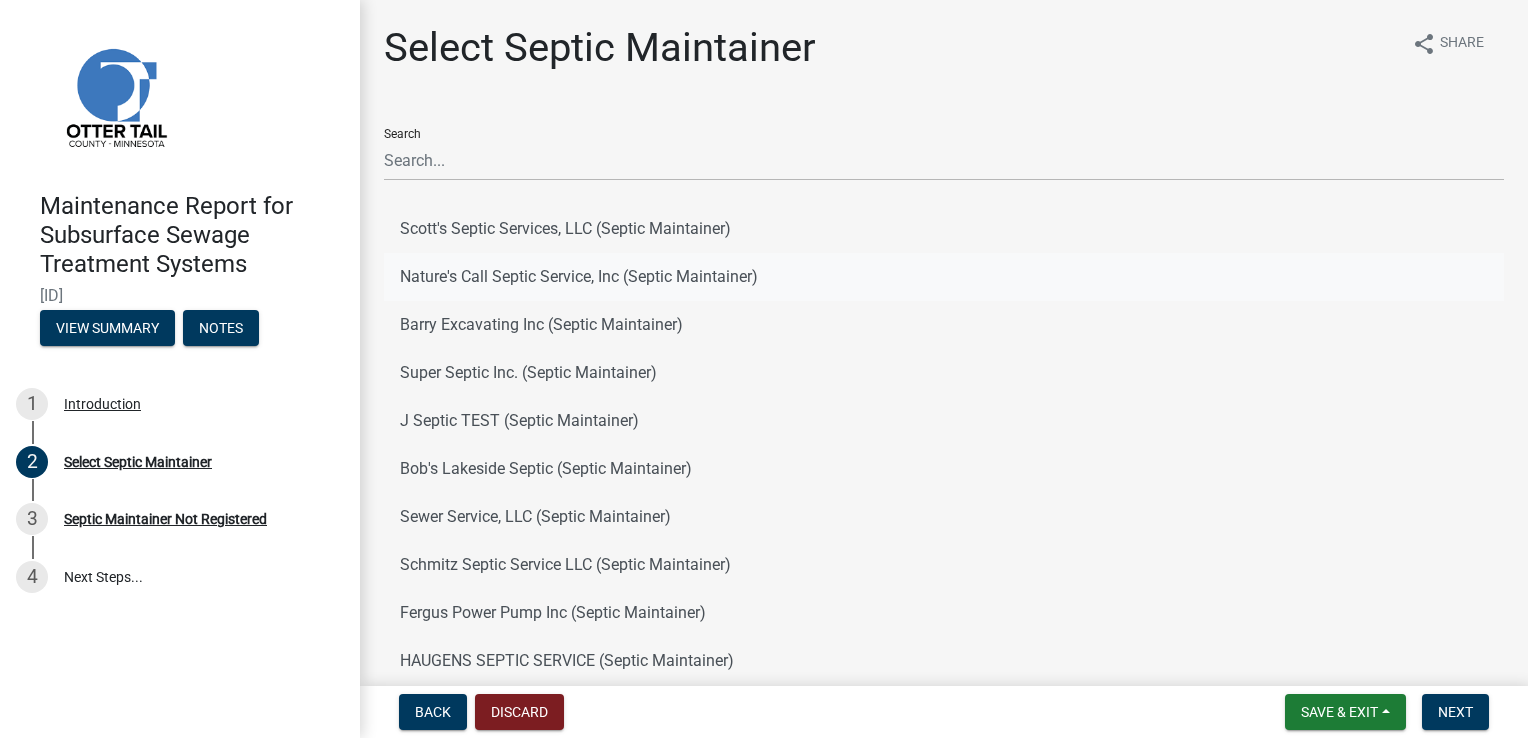 click on "Nature's Call Septic Service, Inc (Septic Maintainer)" 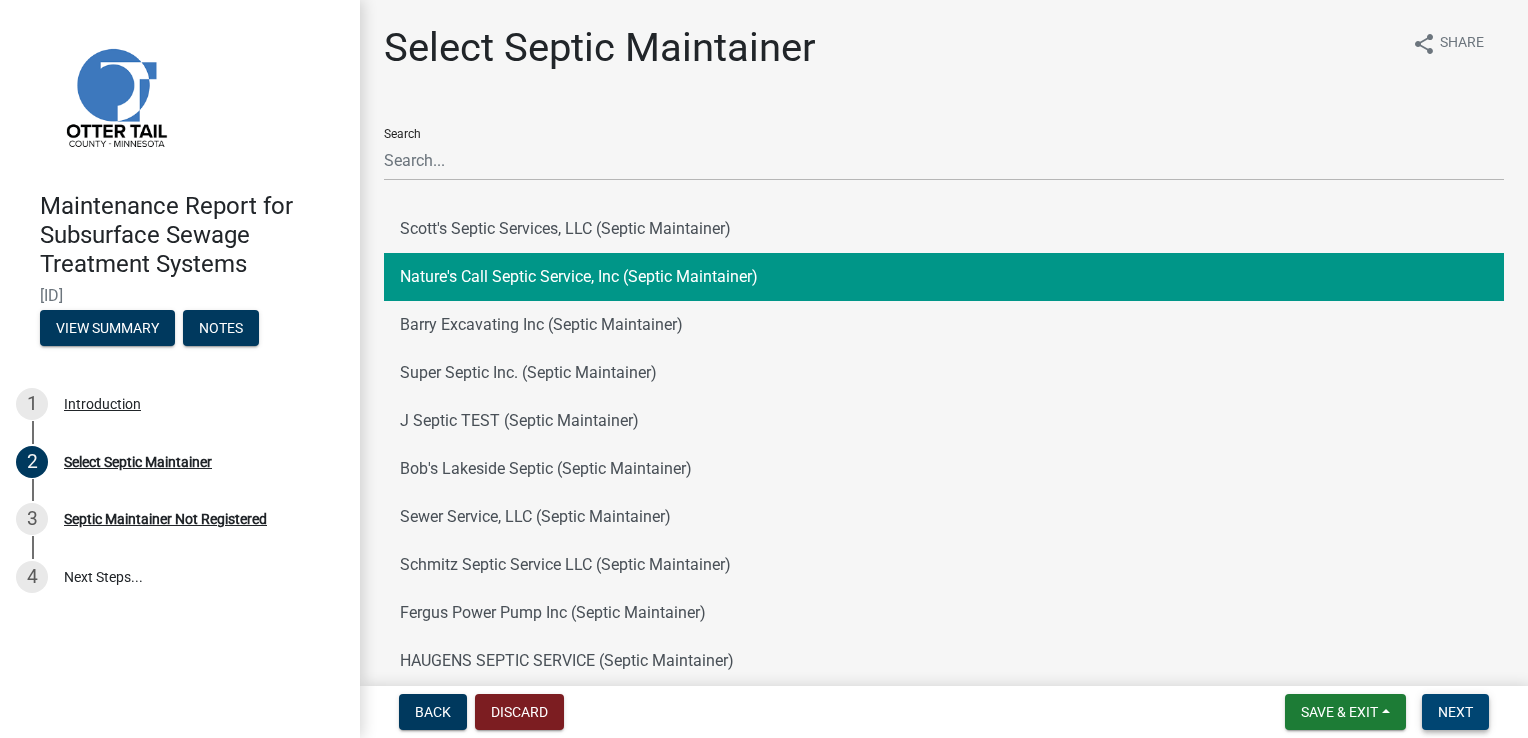click on "Next" at bounding box center [1455, 712] 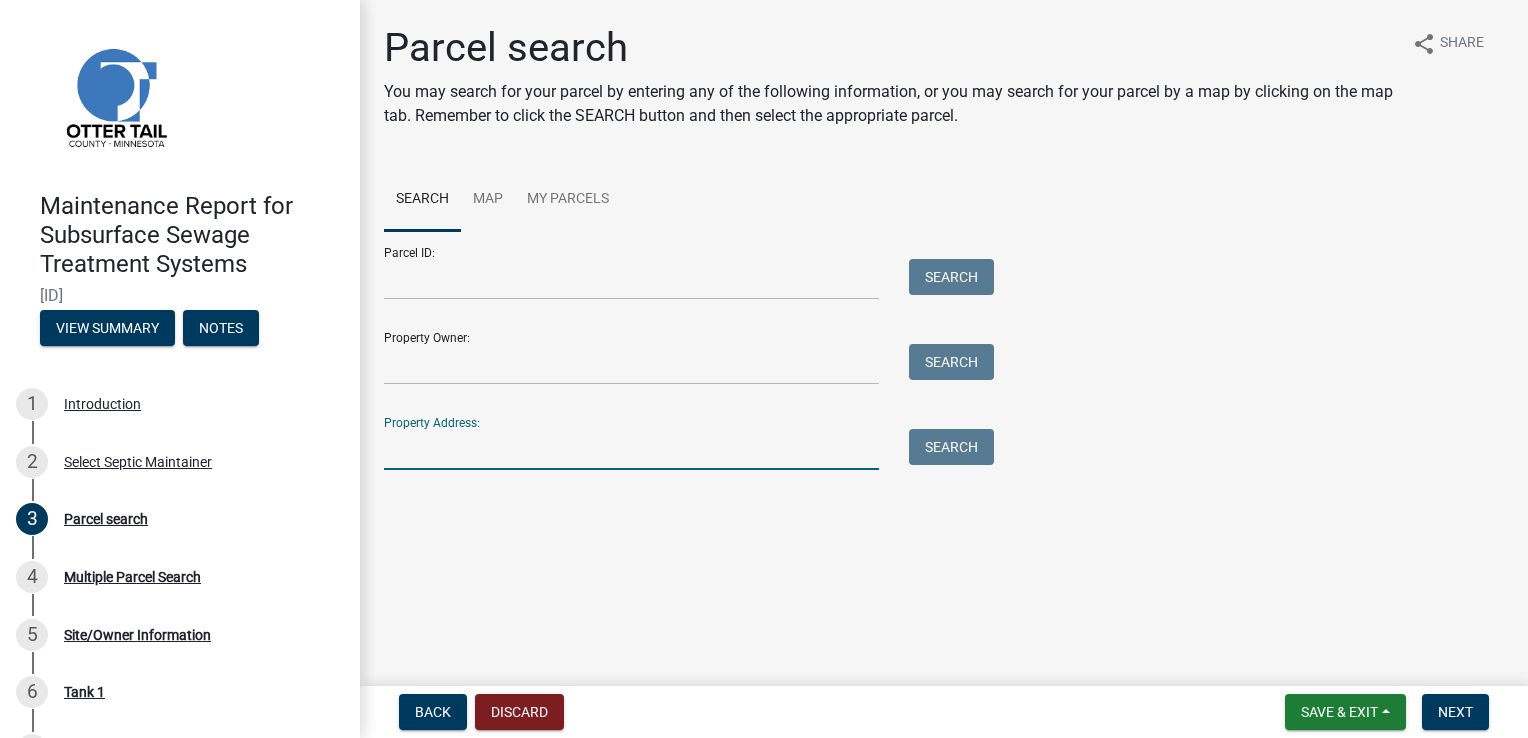 click on "Property Address:" at bounding box center (631, 449) 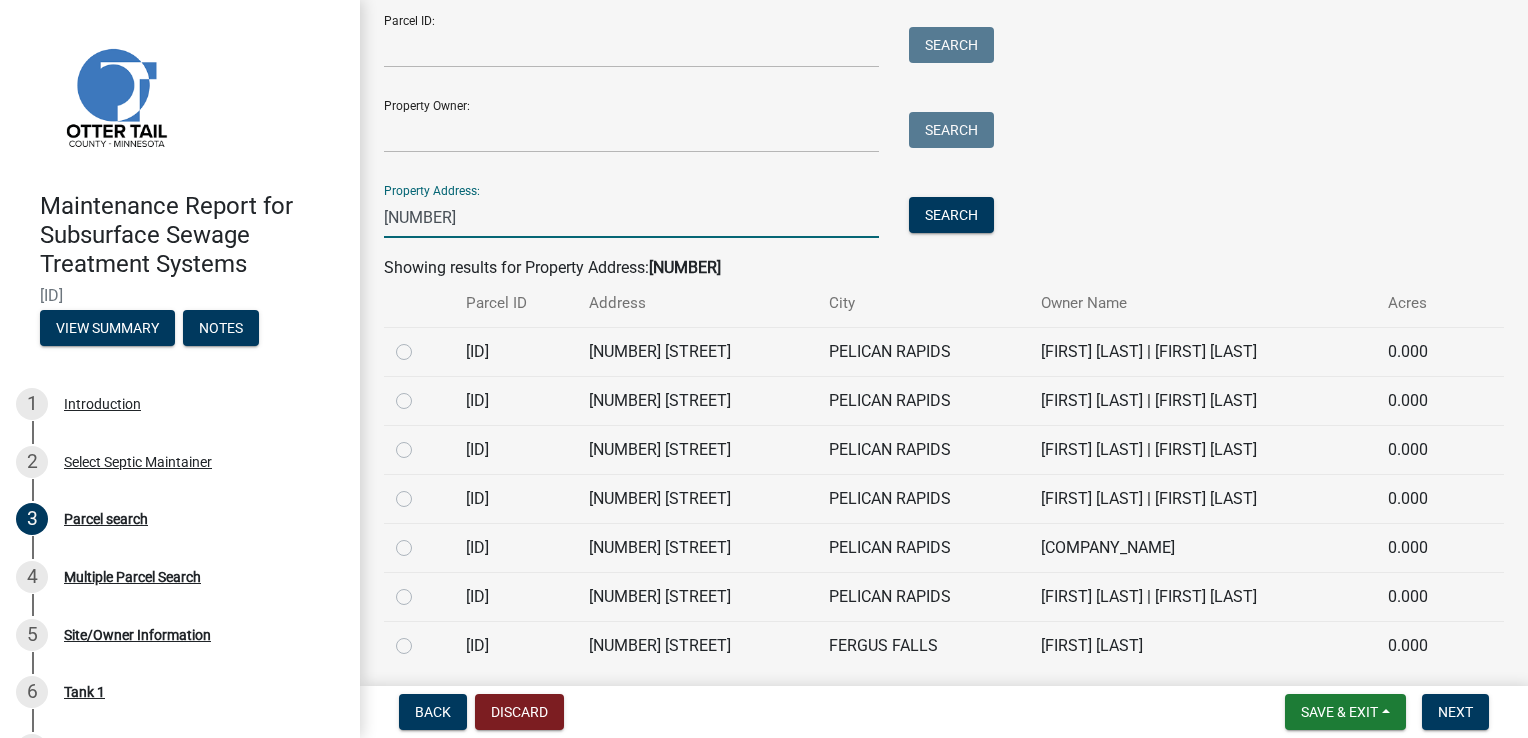 scroll, scrollTop: 300, scrollLeft: 0, axis: vertical 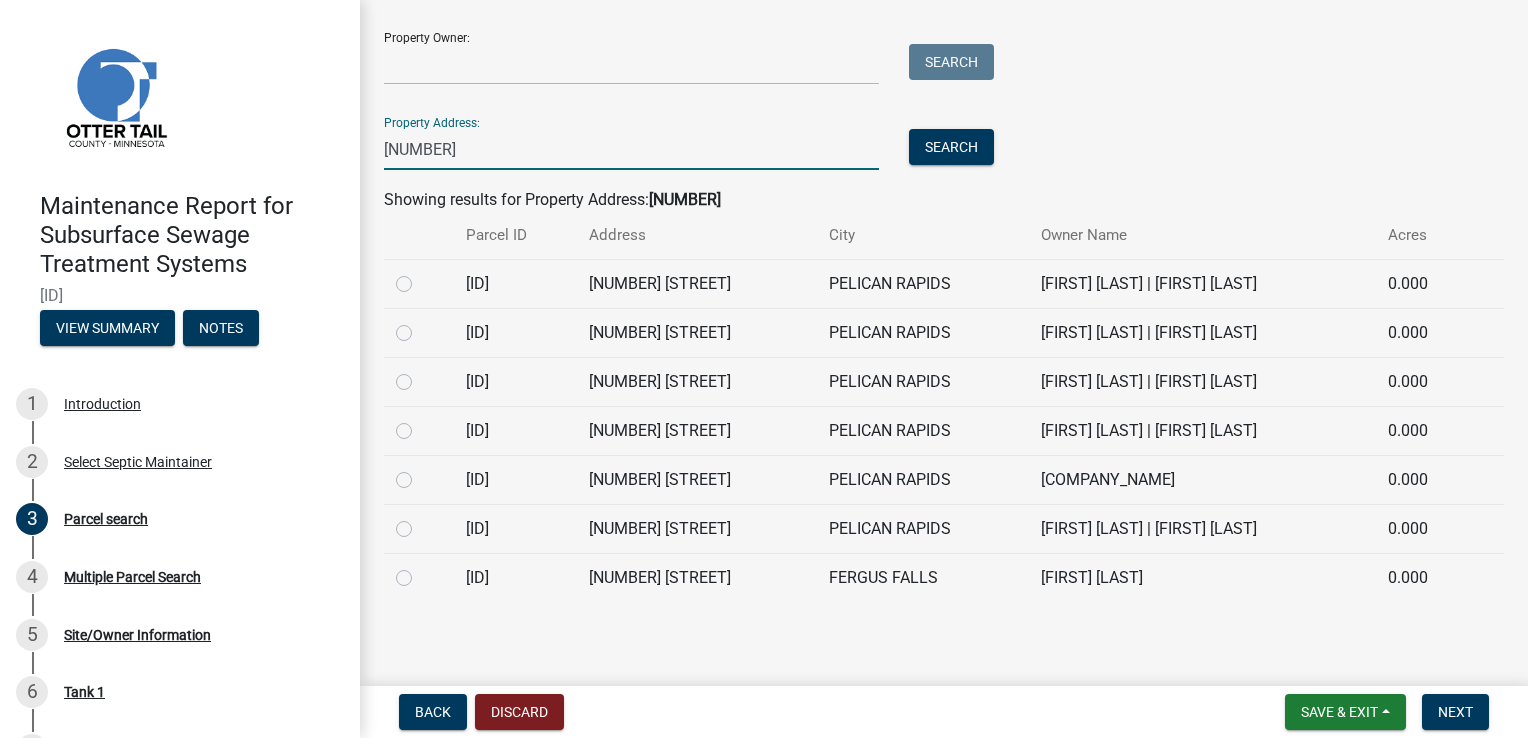 type on "[NUMBER]" 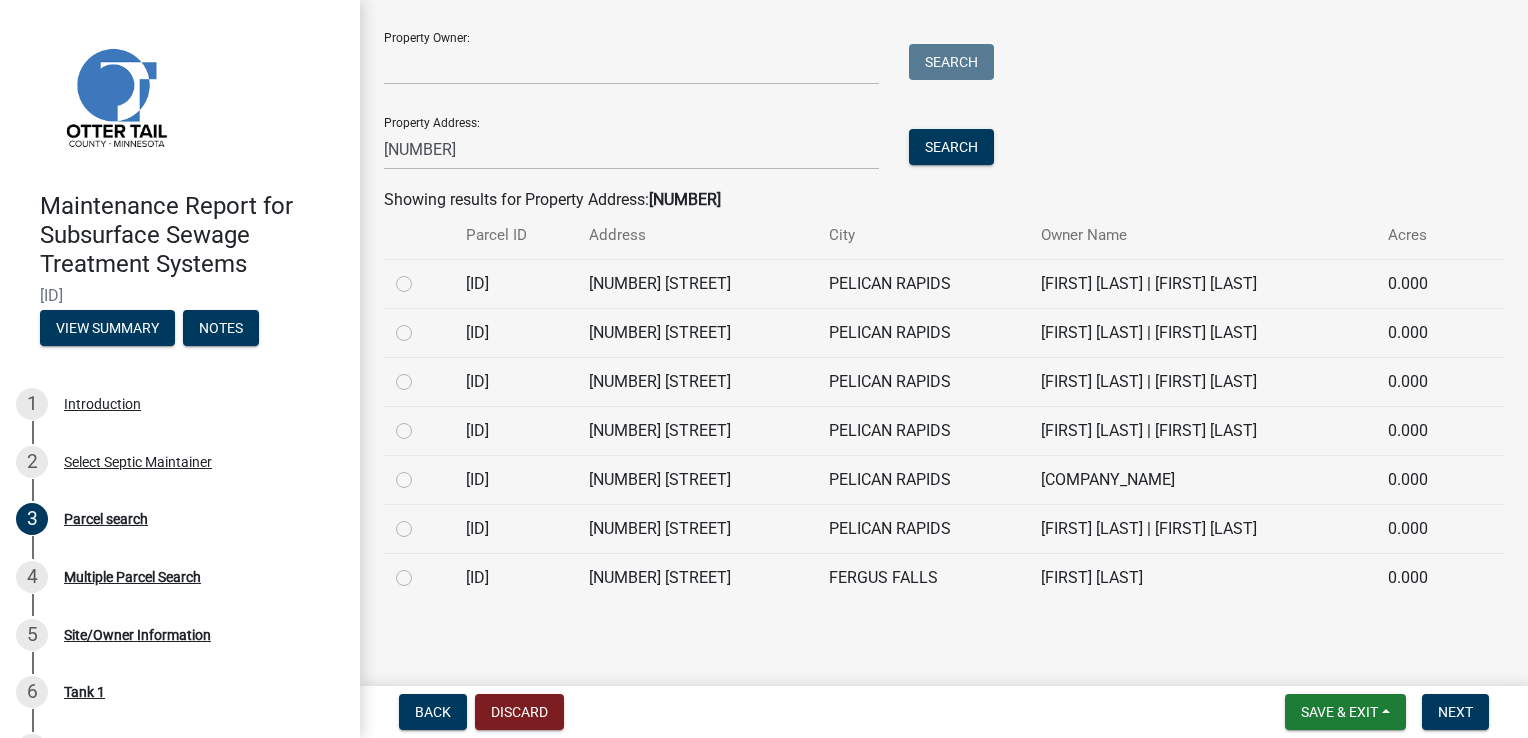 click 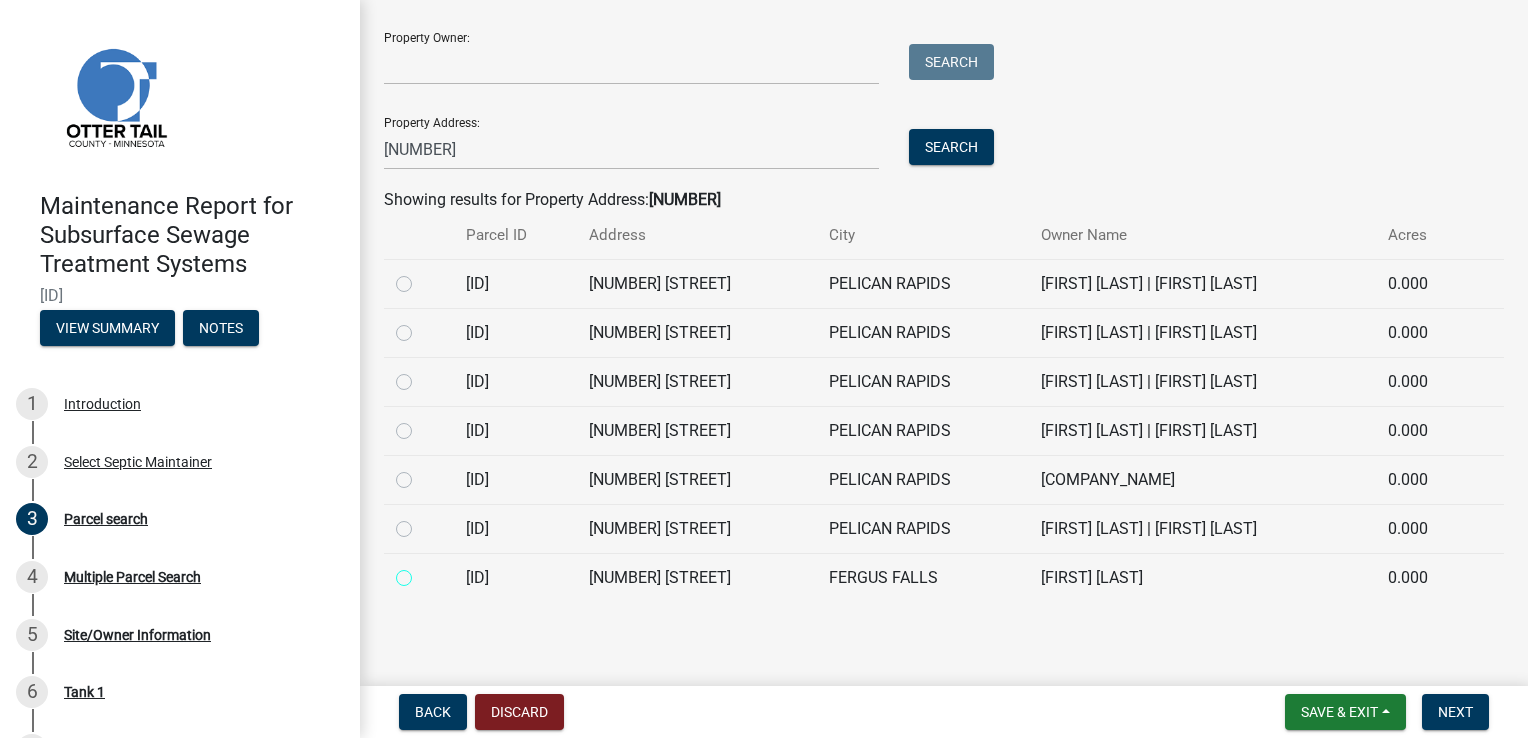click at bounding box center [426, 572] 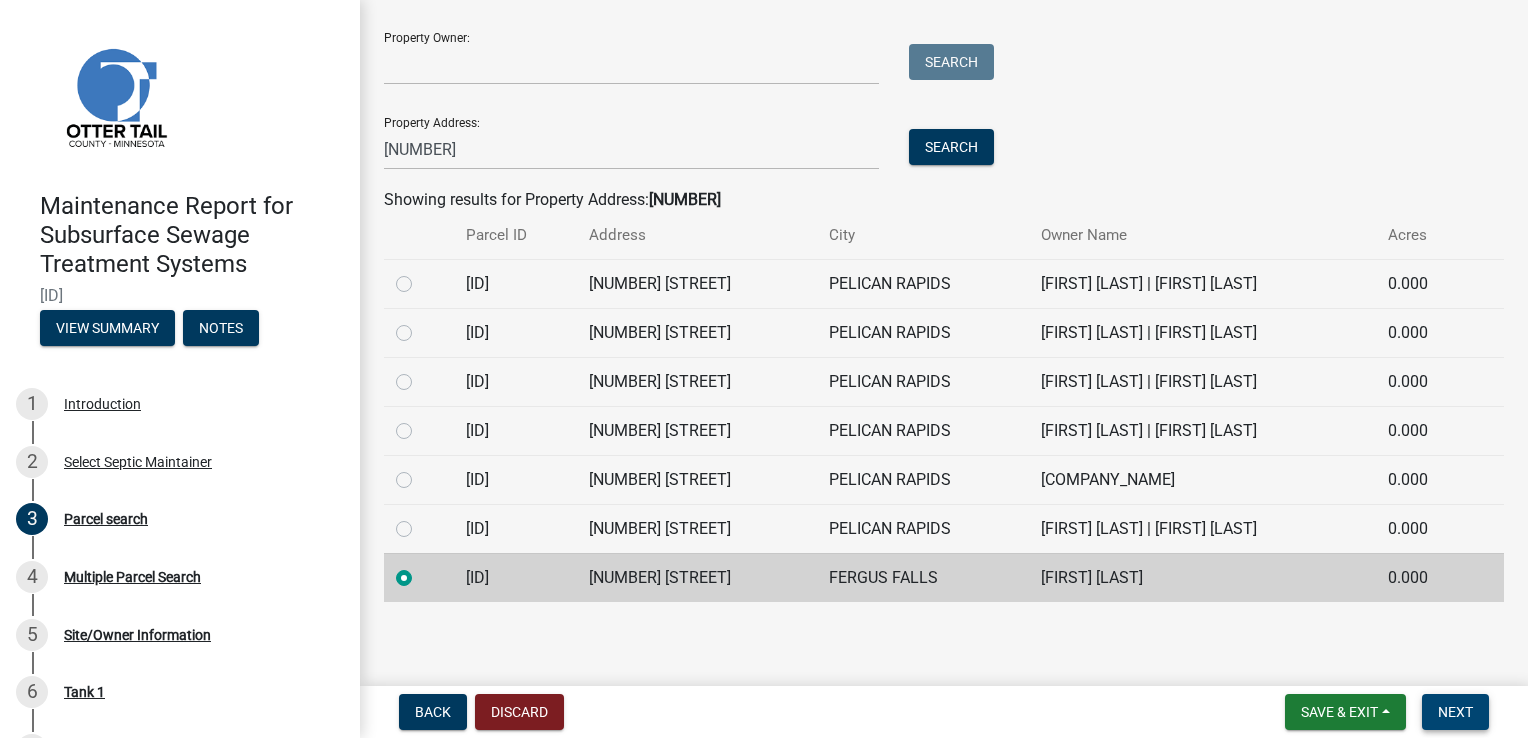 click on "Next" at bounding box center [1455, 712] 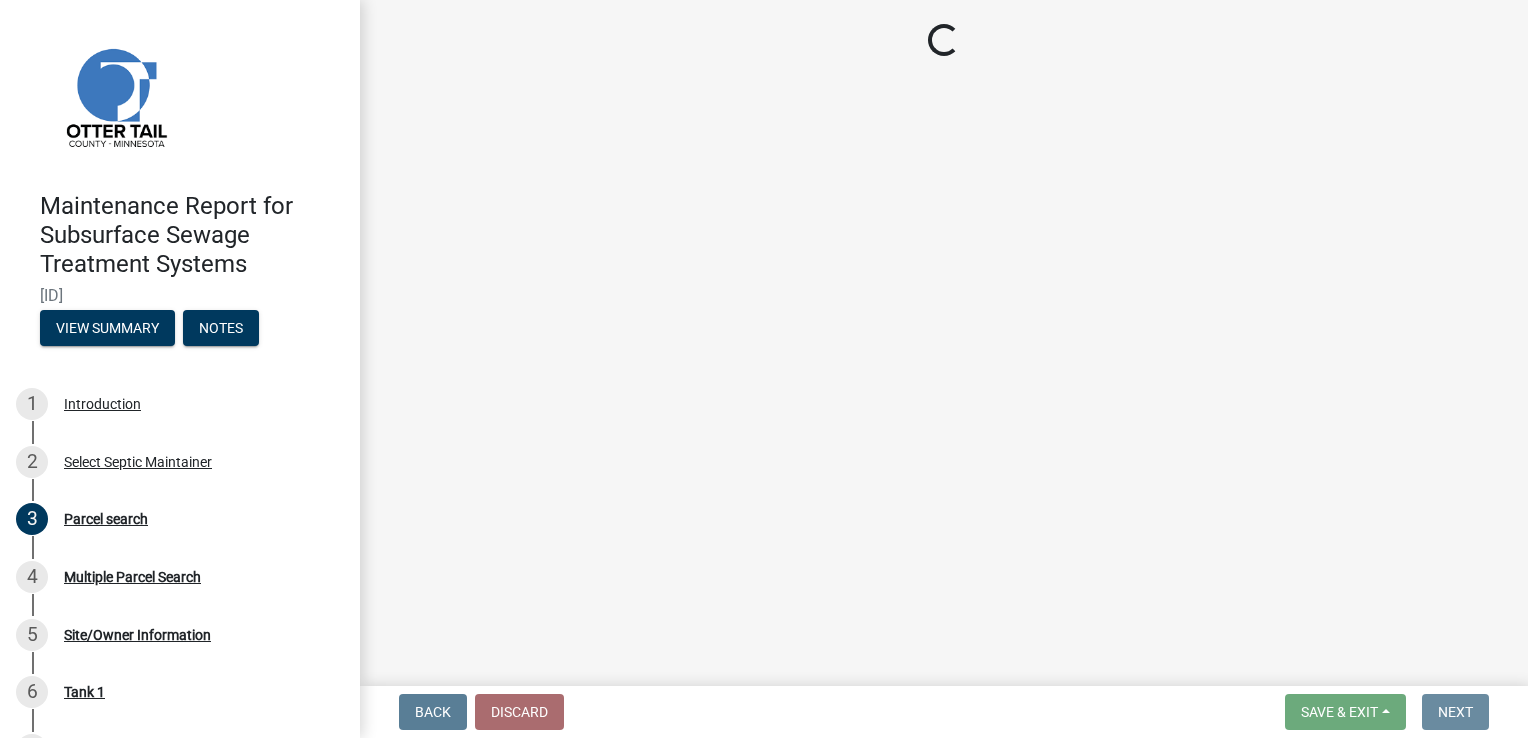 scroll, scrollTop: 0, scrollLeft: 0, axis: both 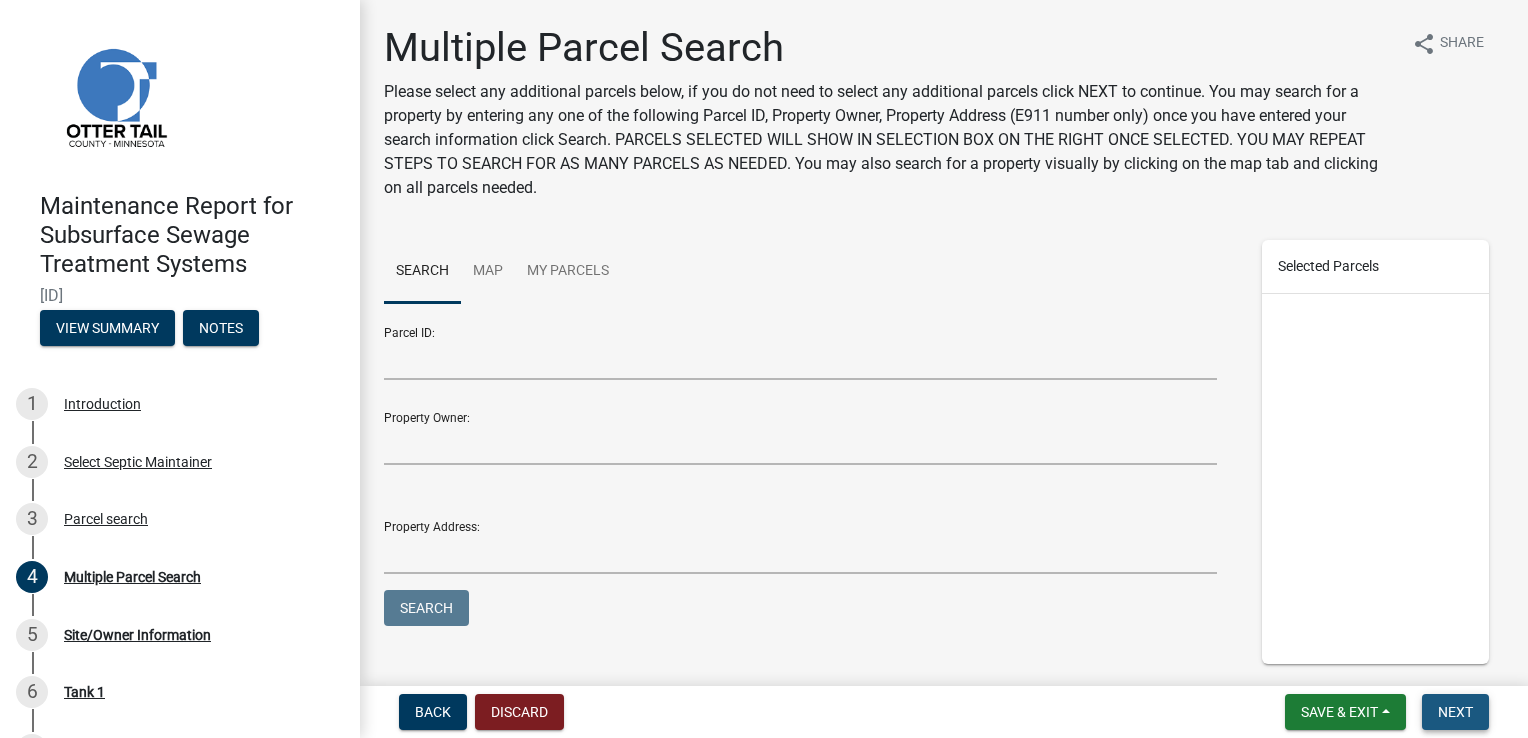 click on "Next" at bounding box center (1455, 712) 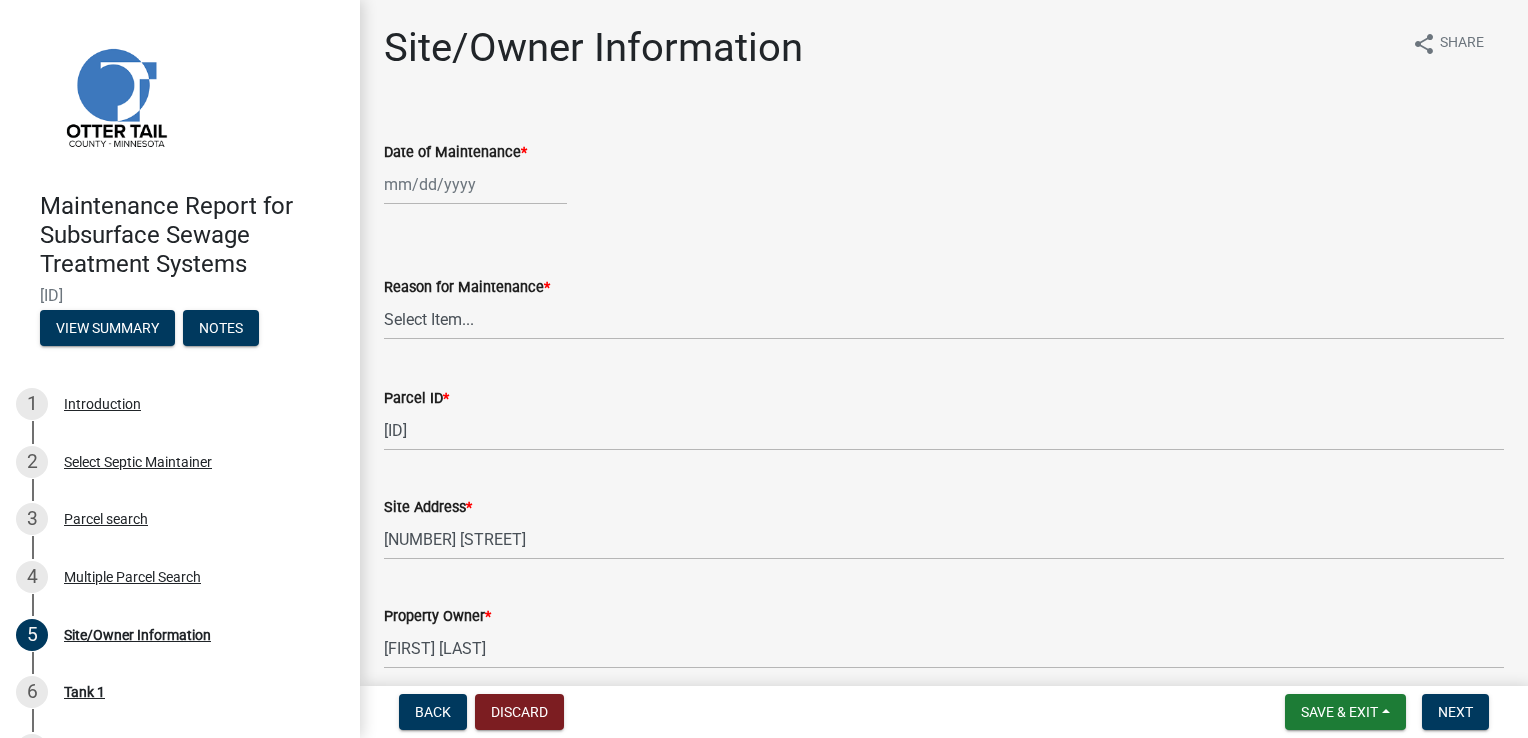 click 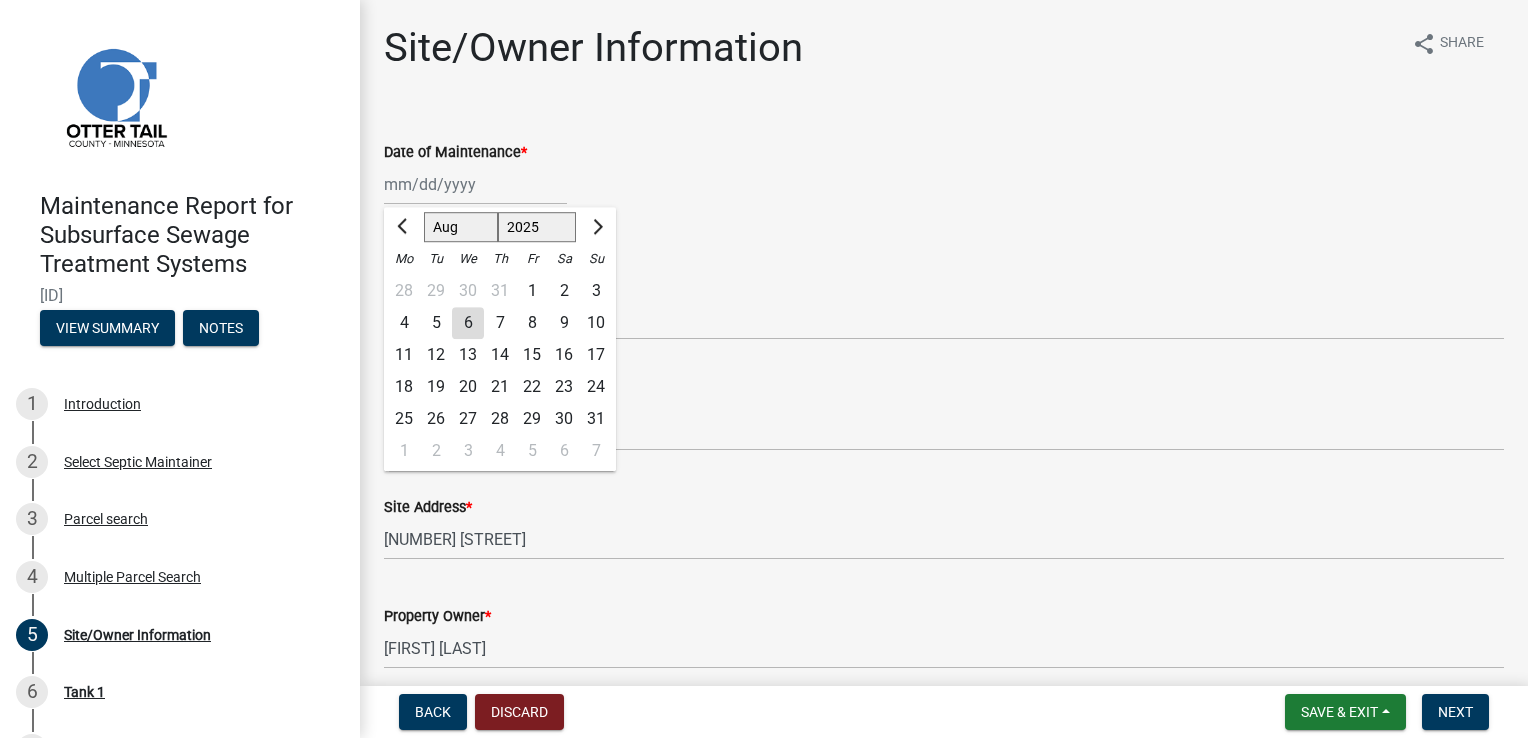 click on "6" 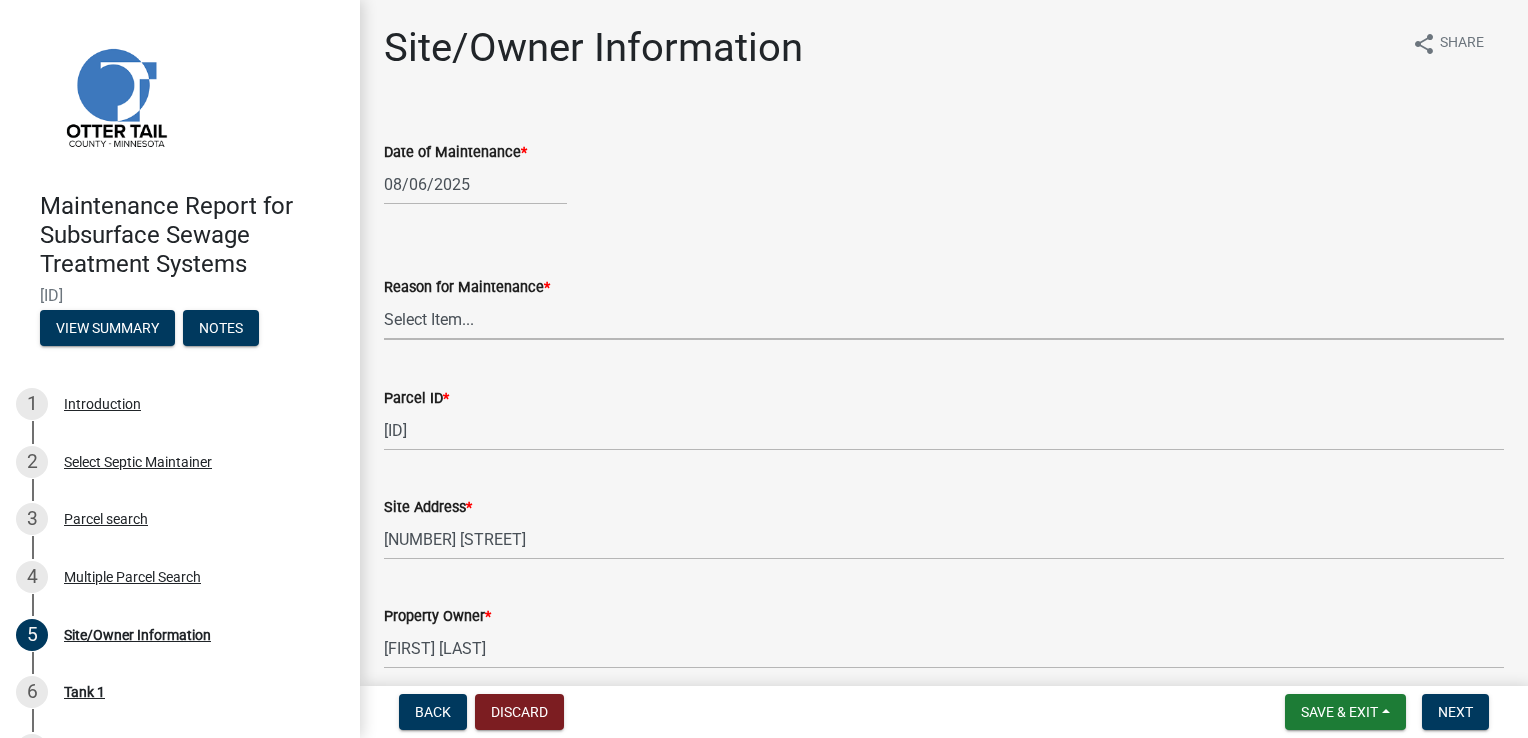 drag, startPoint x: 427, startPoint y: 327, endPoint x: 420, endPoint y: 338, distance: 13.038404 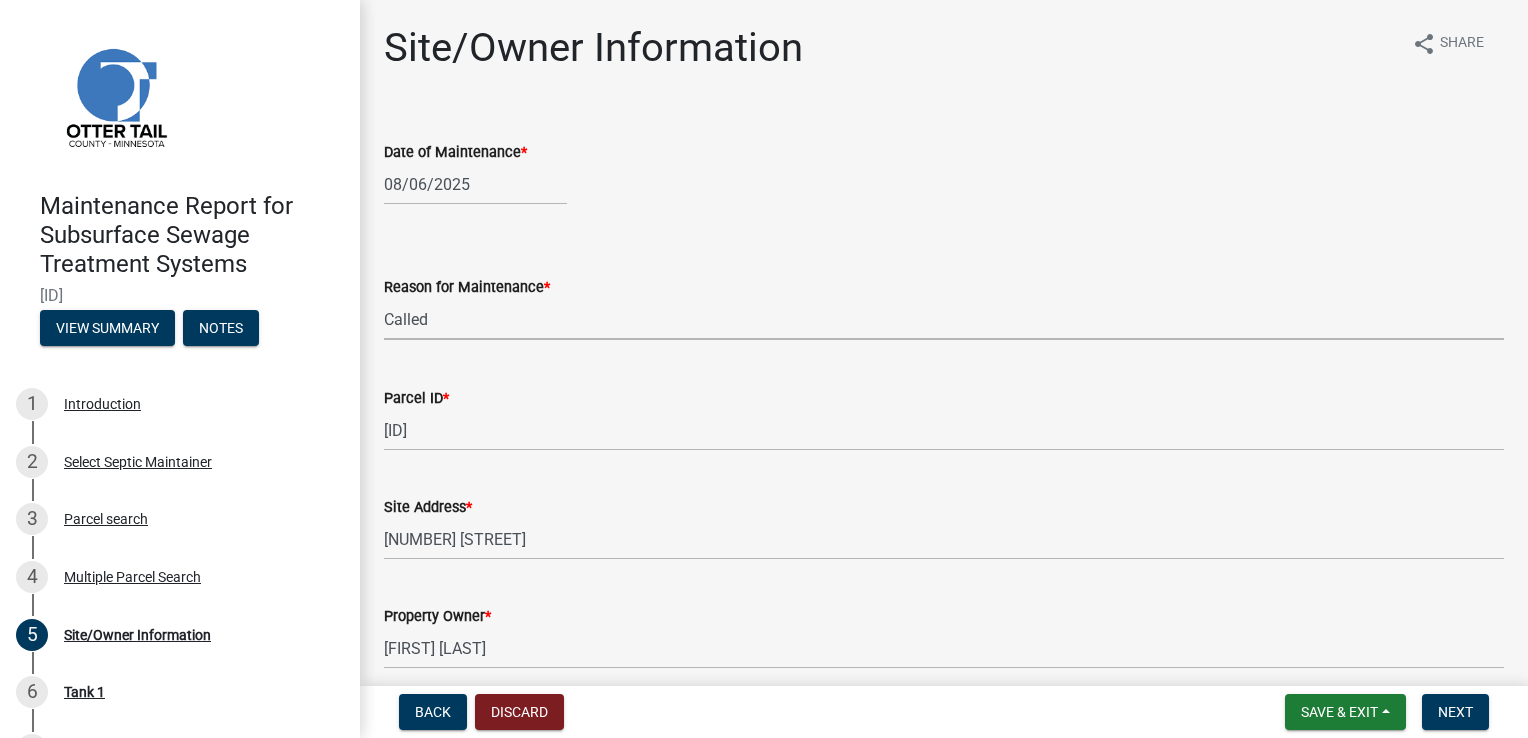 click on "Select Item...   Called   Routine   Other" at bounding box center [944, 319] 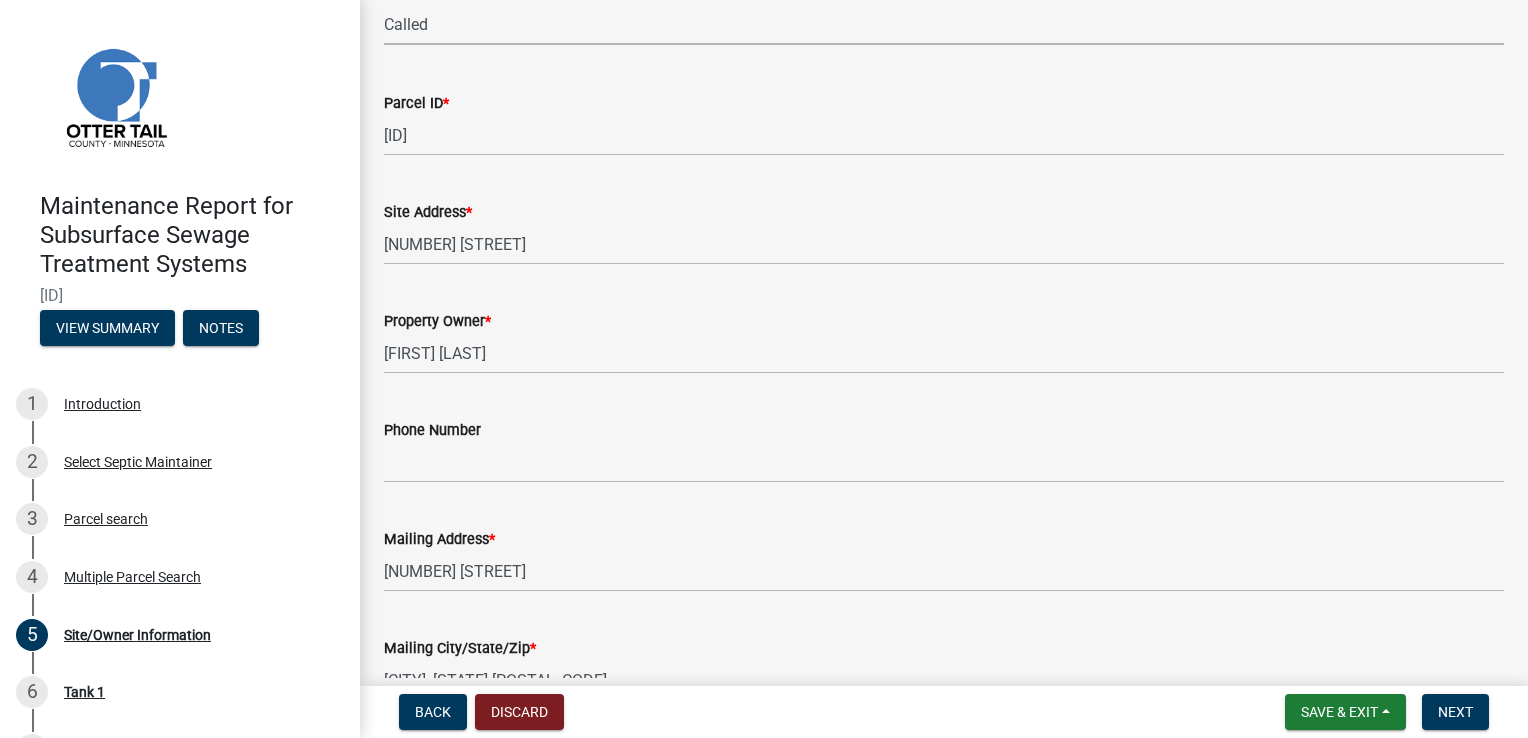 scroll, scrollTop: 300, scrollLeft: 0, axis: vertical 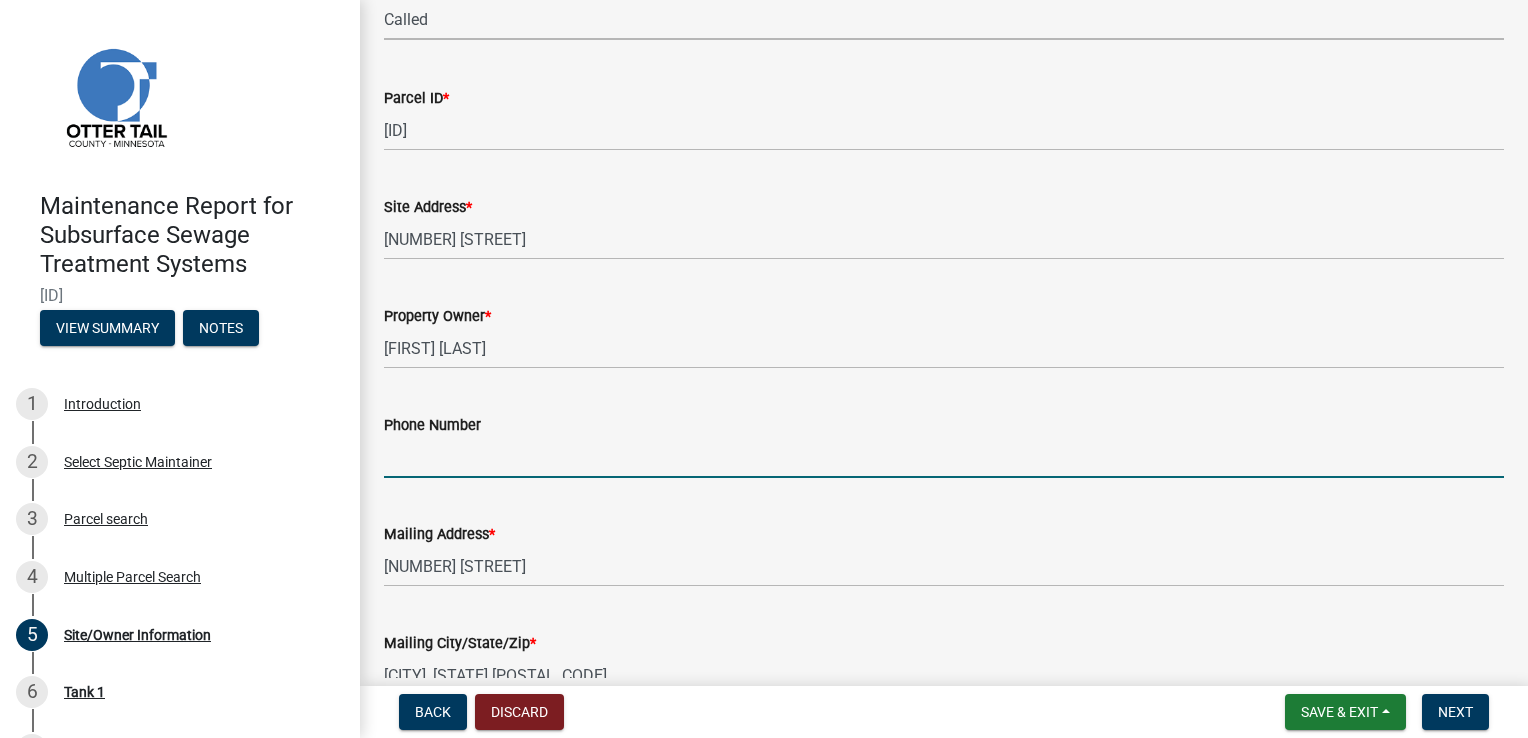 click on "Phone Number" at bounding box center (944, 457) 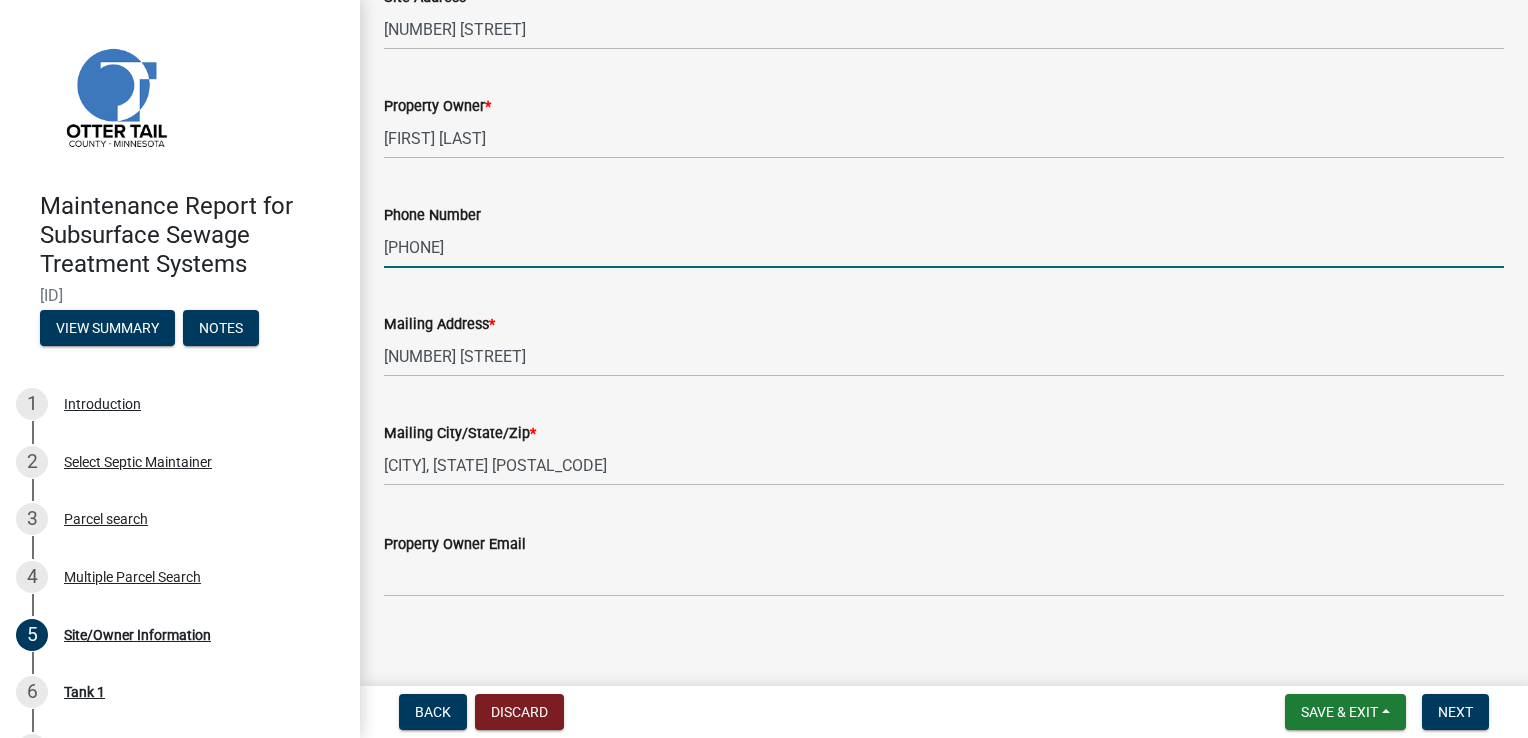 scroll, scrollTop: 522, scrollLeft: 0, axis: vertical 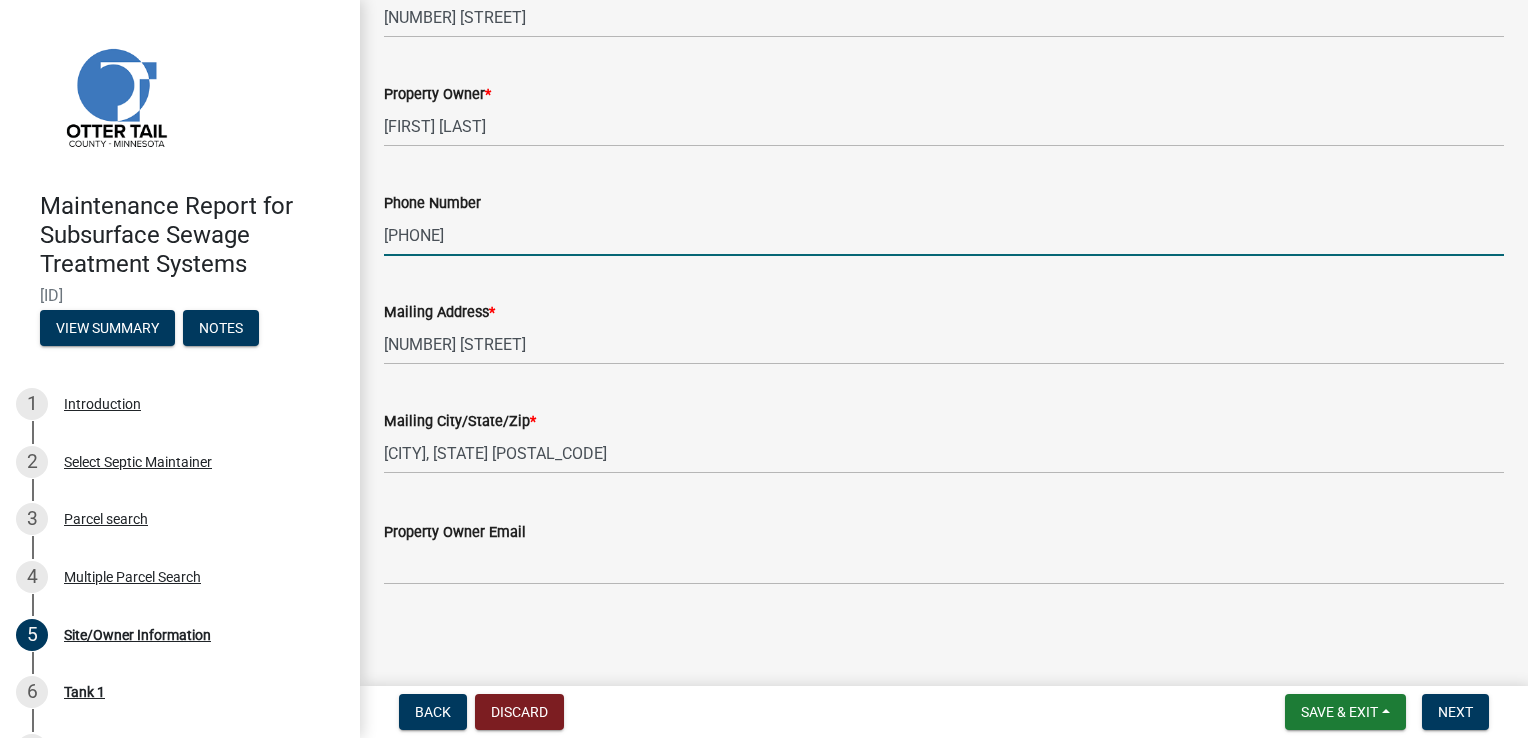 type on "[PHONE]" 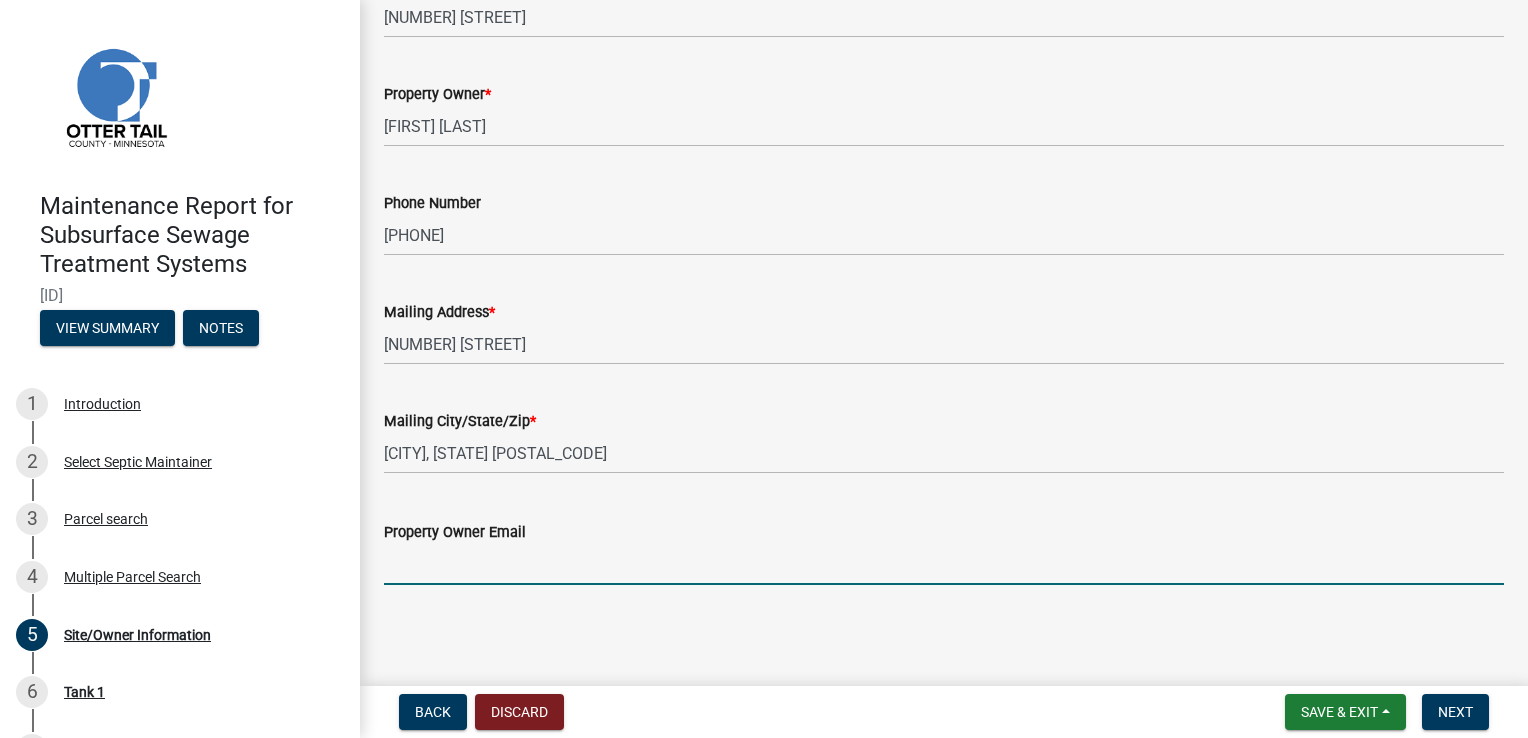 click on "Property Owner Email" at bounding box center [944, 564] 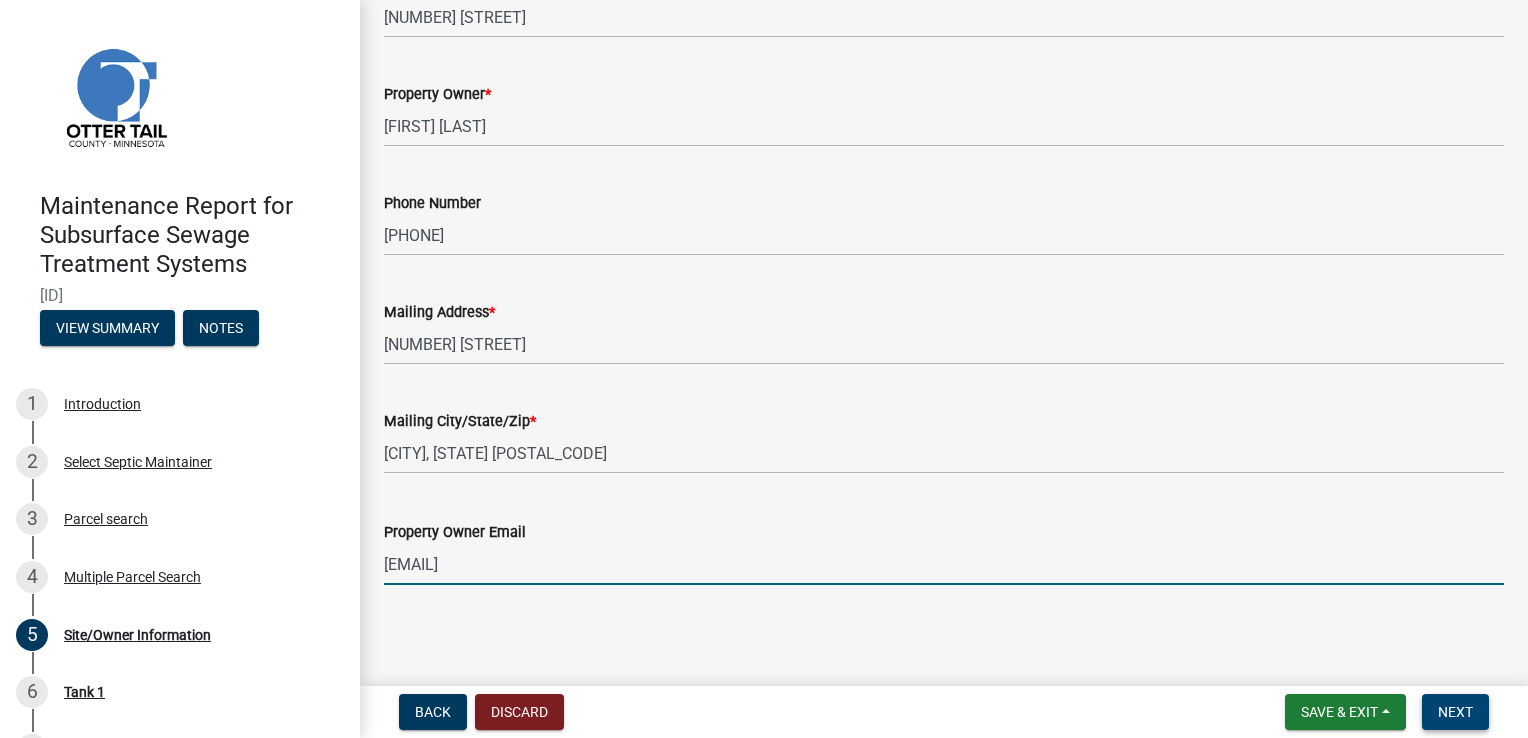 type on "[EMAIL]" 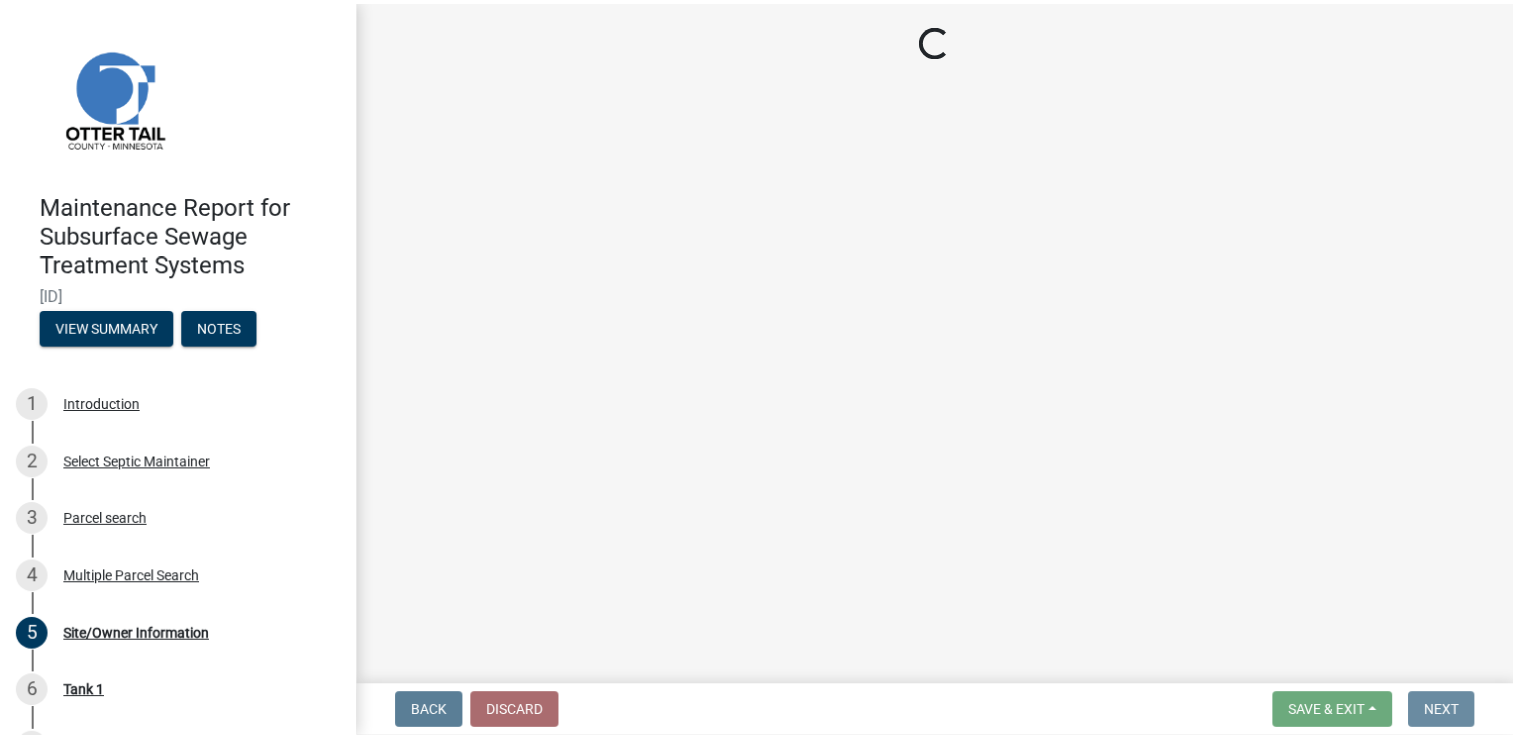 scroll, scrollTop: 0, scrollLeft: 0, axis: both 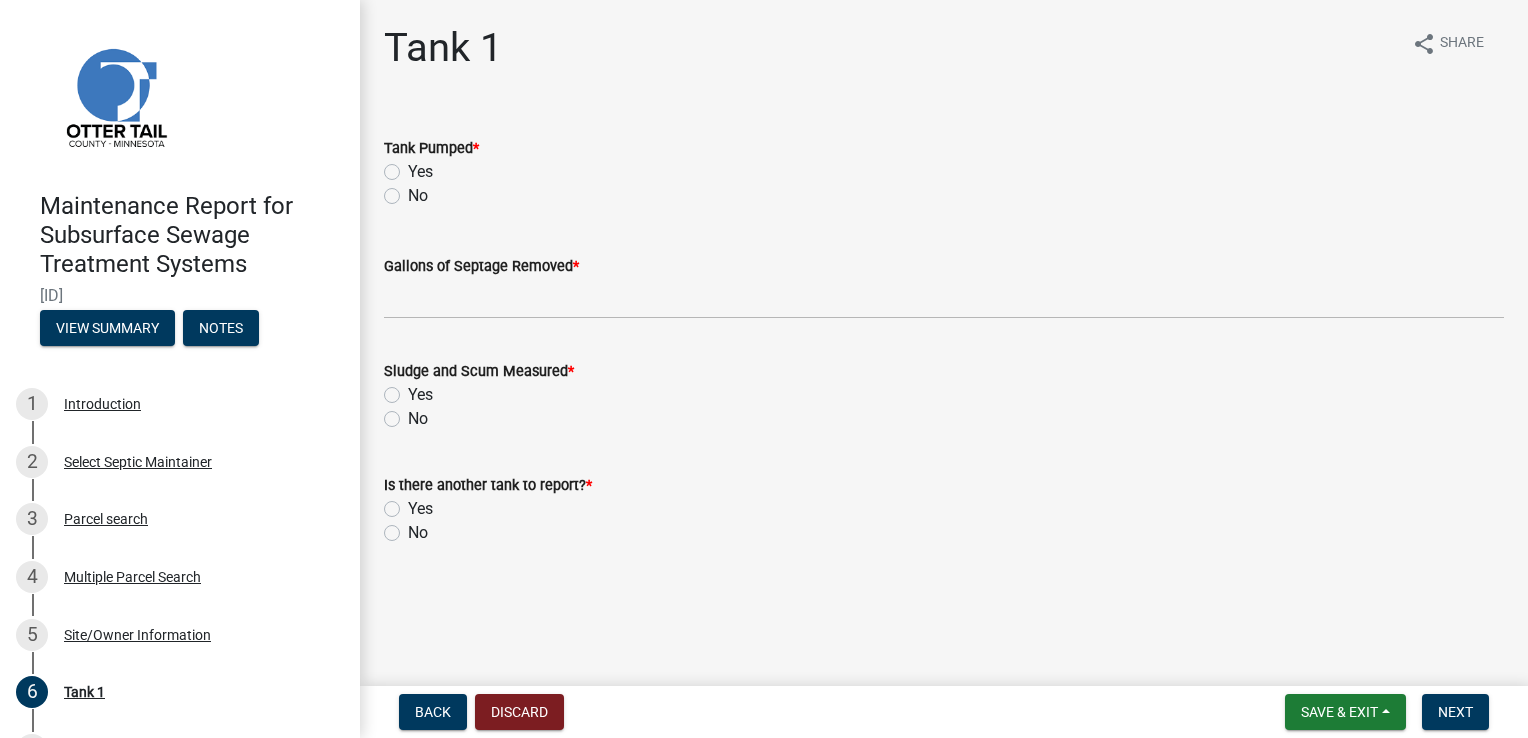 click on "Yes" 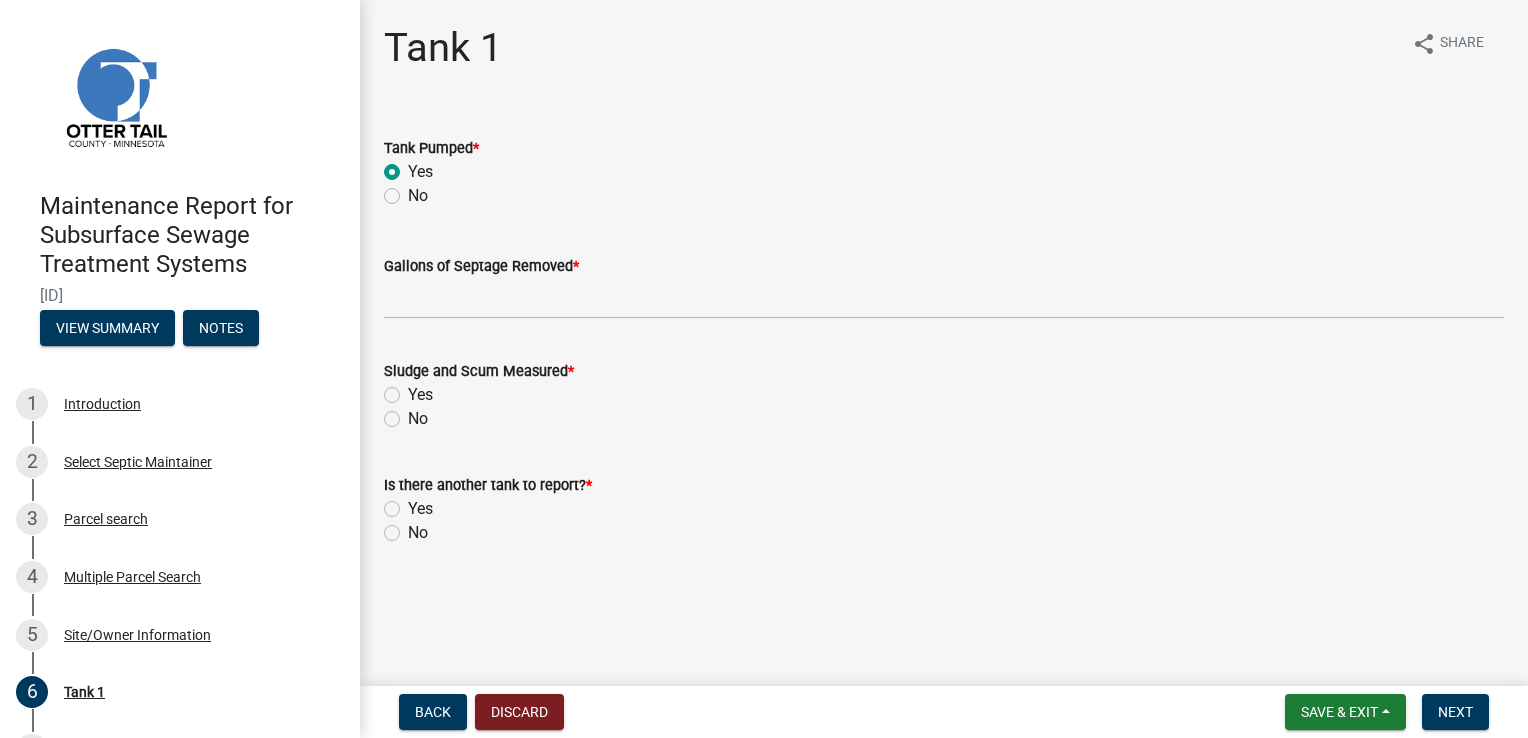 radio on "true" 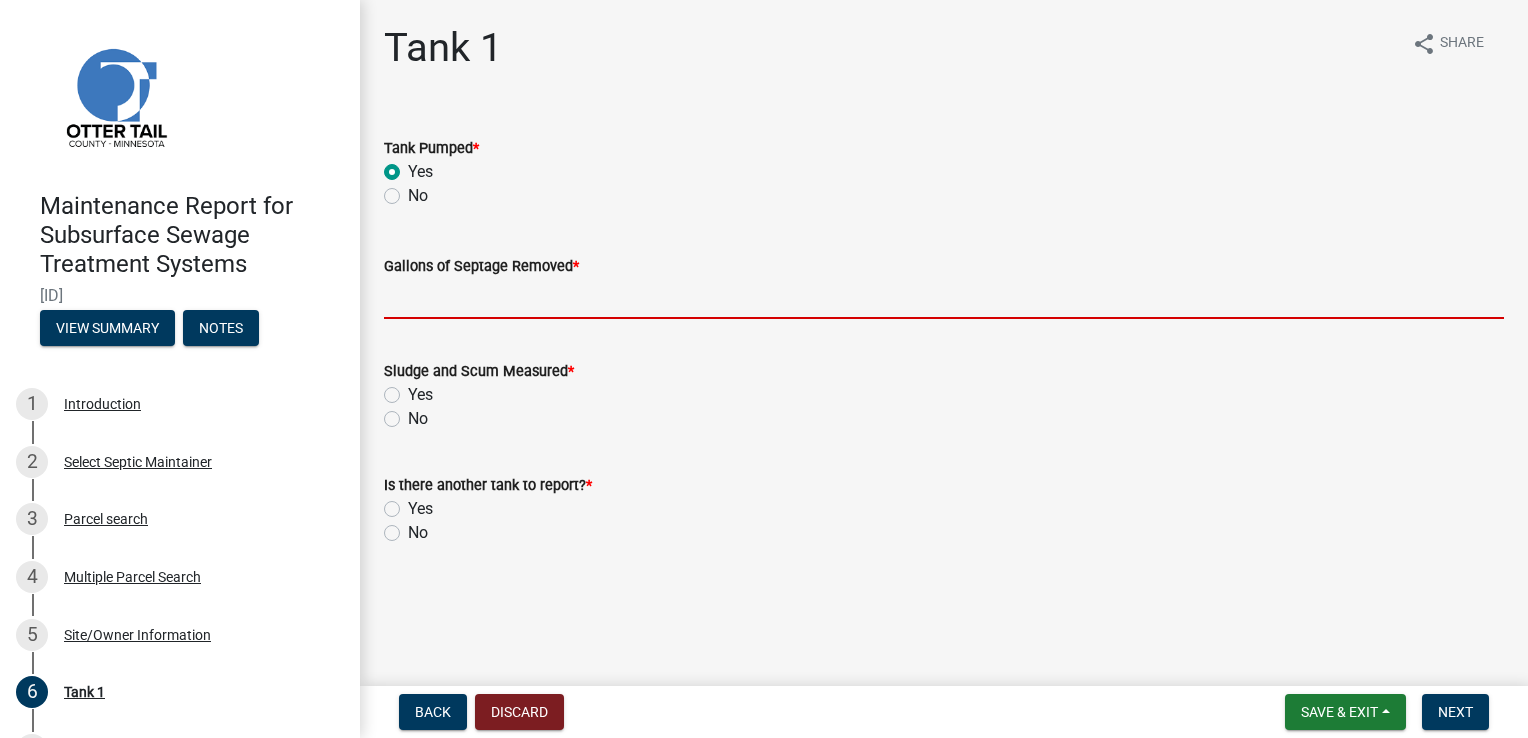 click on "Gallons of Septage Removed  *" at bounding box center (944, 298) 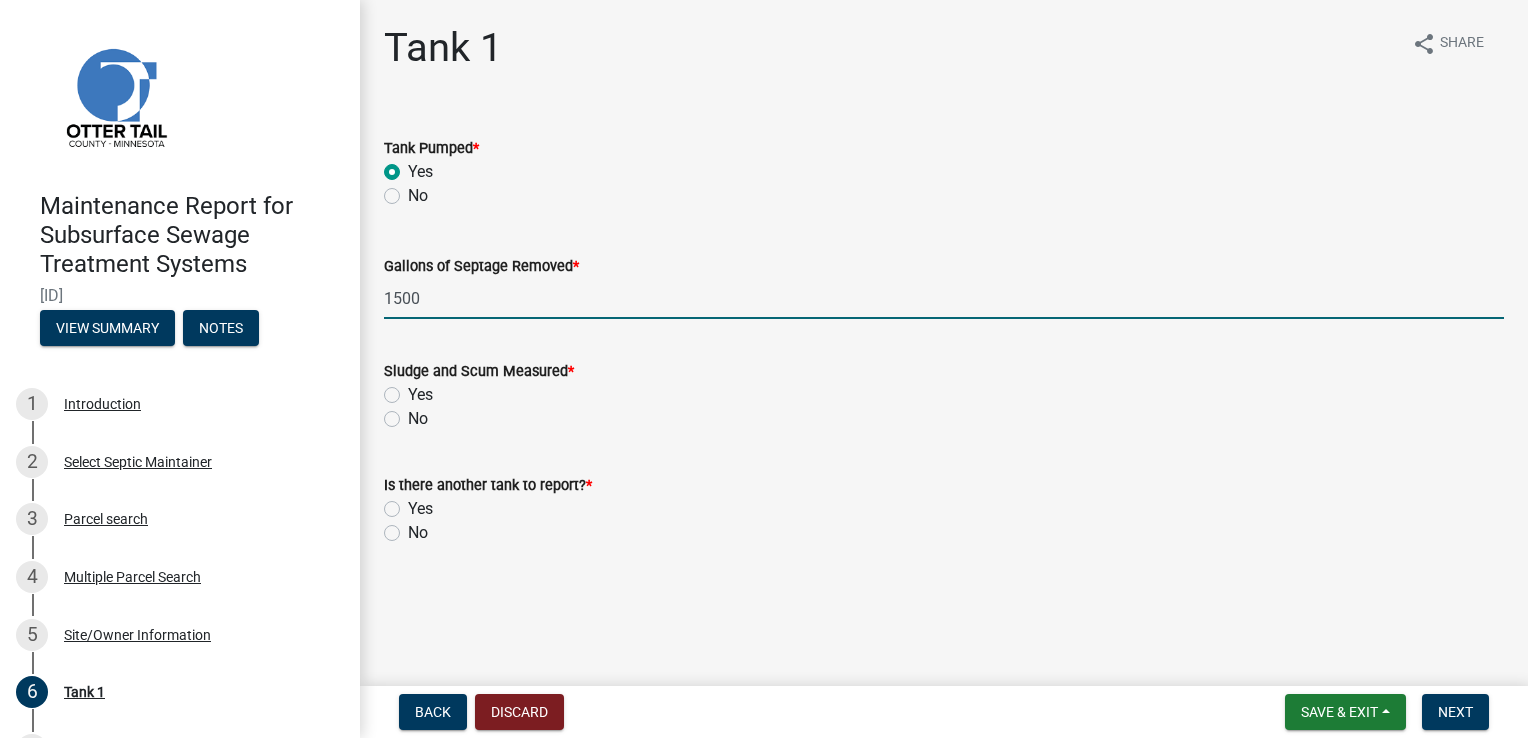 click on "Yes" 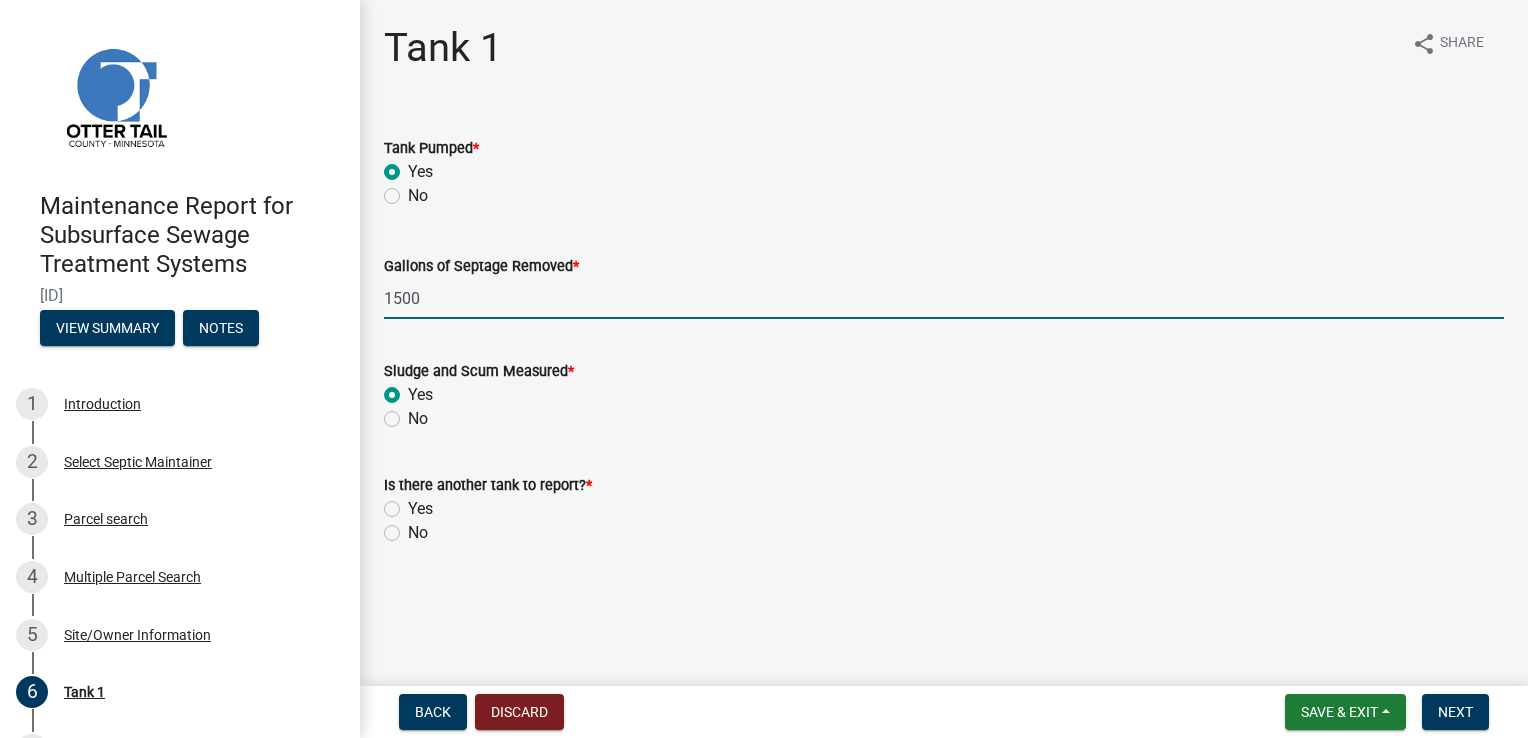 radio on "true" 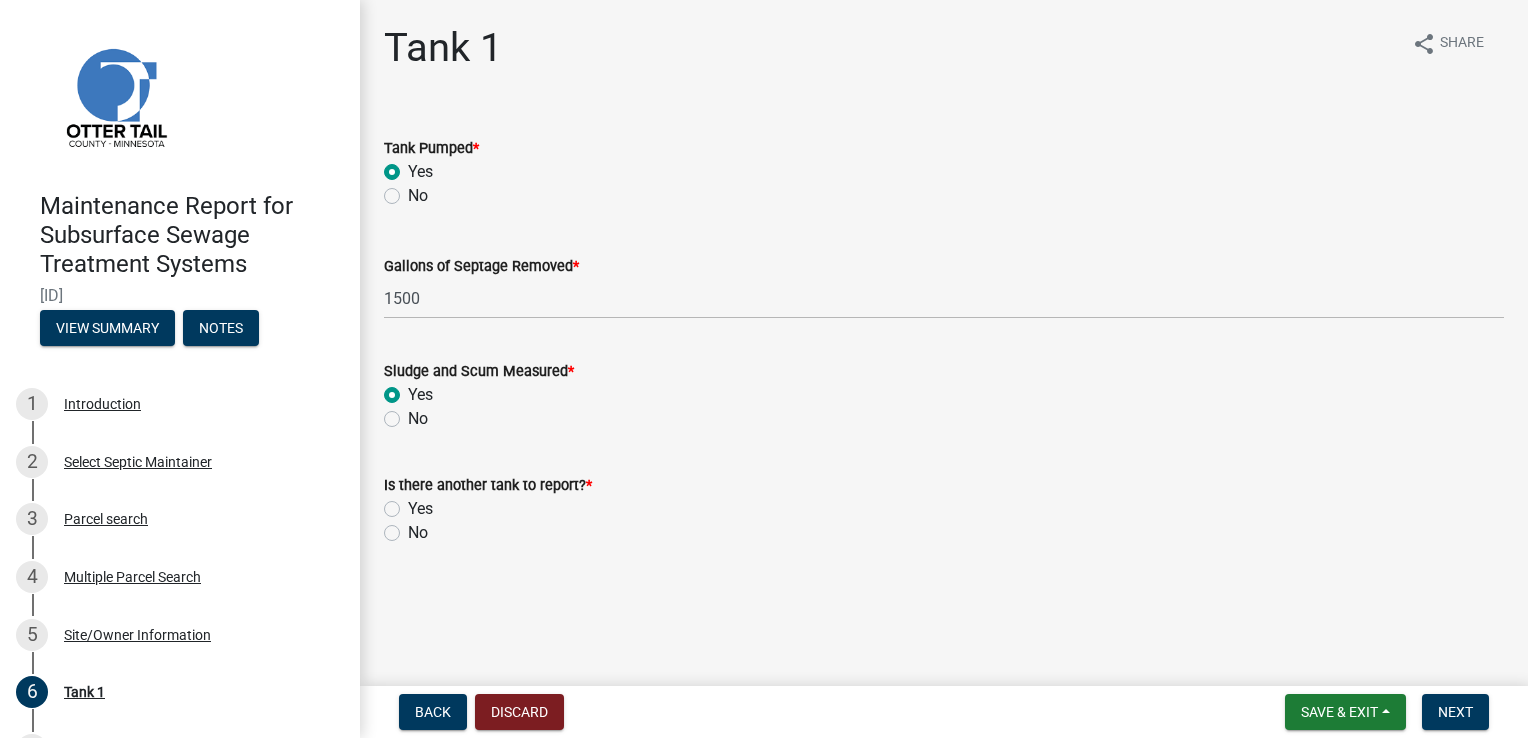 click on "No" 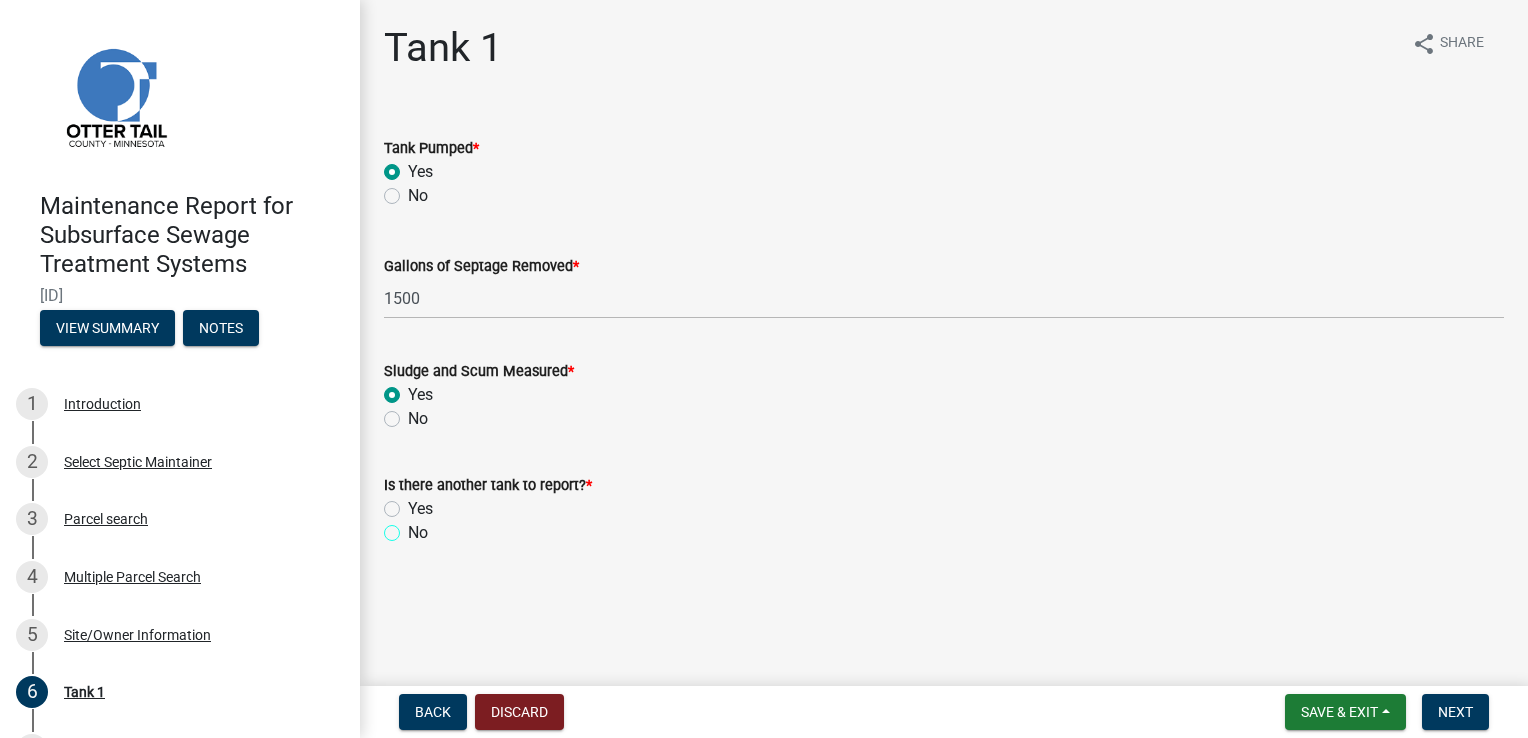 click on "No" at bounding box center (414, 527) 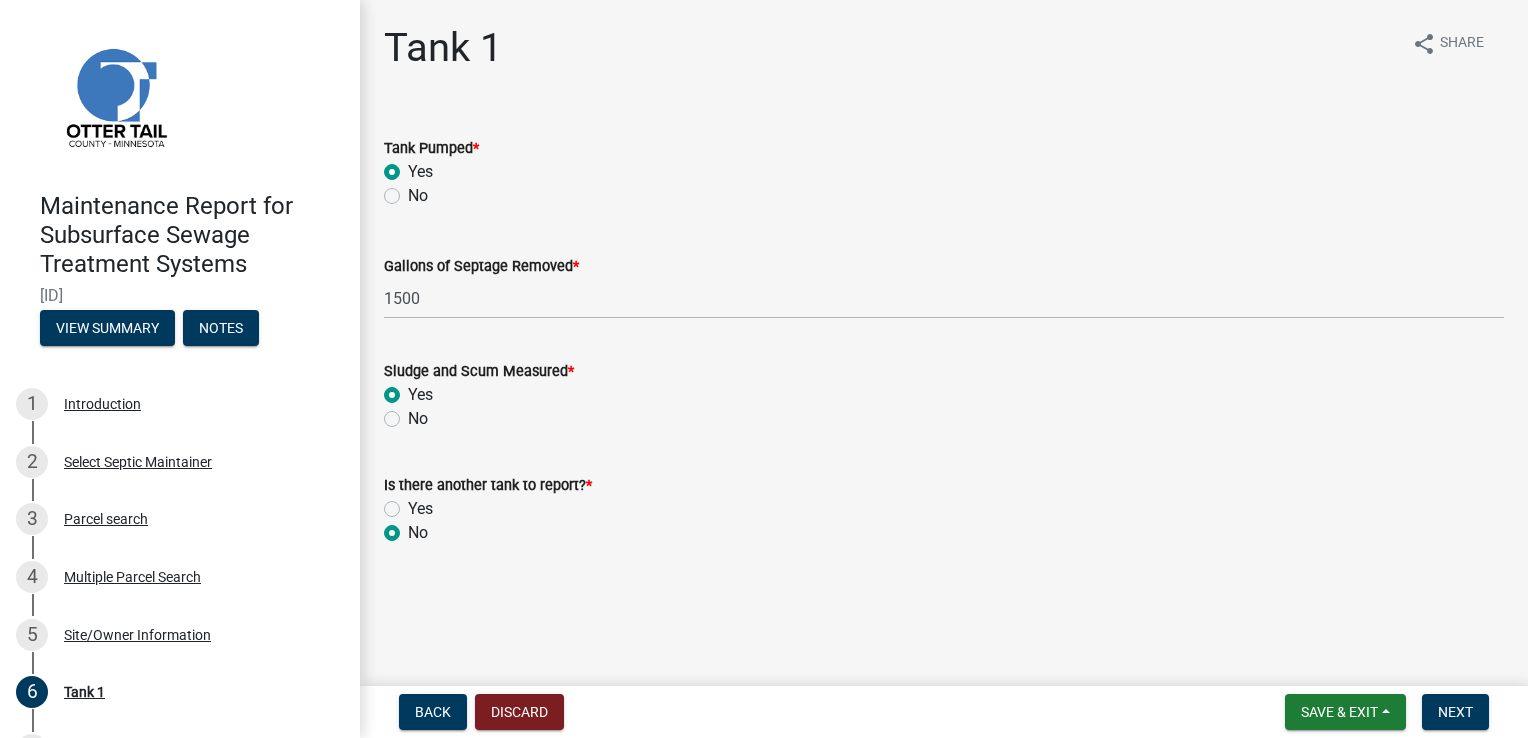 radio on "true" 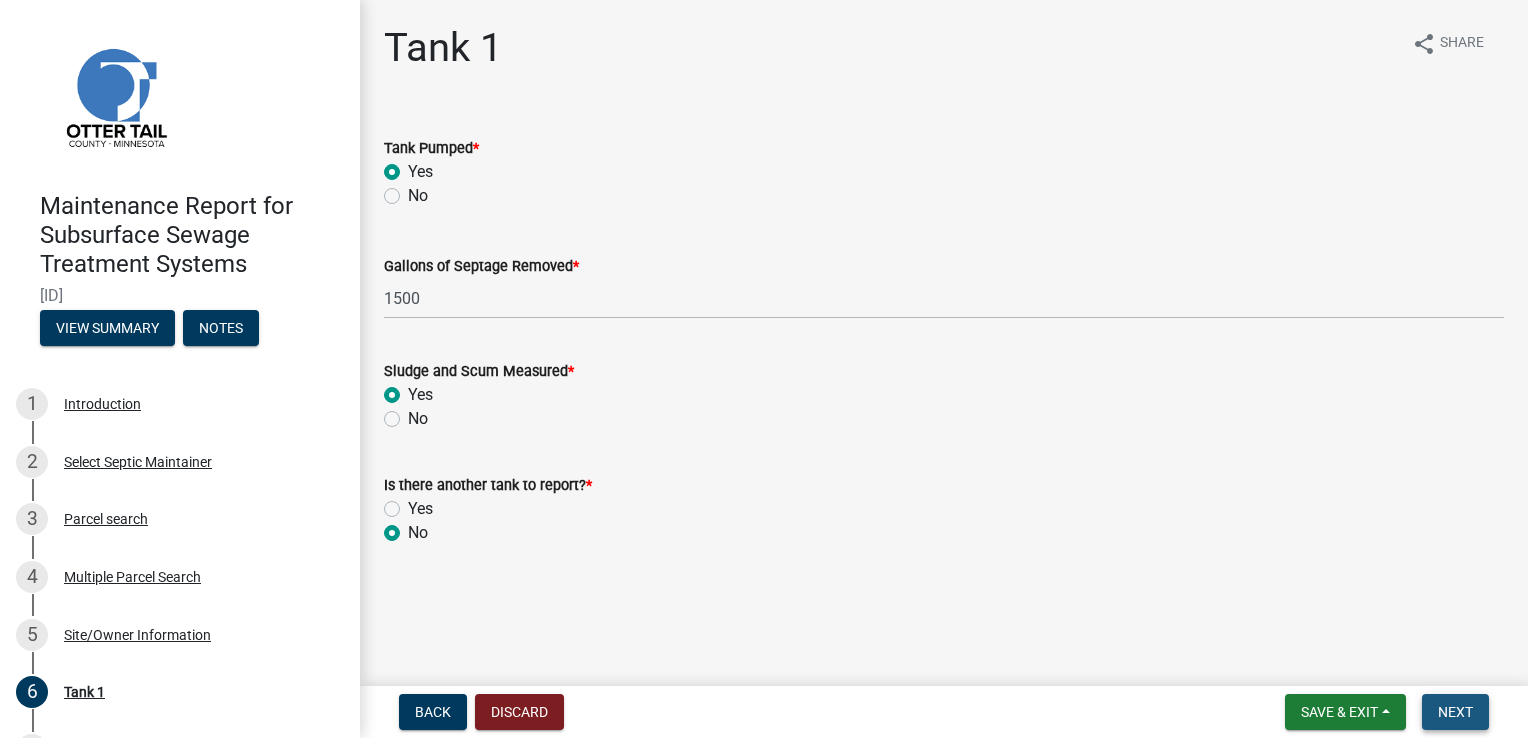 click on "Next" at bounding box center [1455, 712] 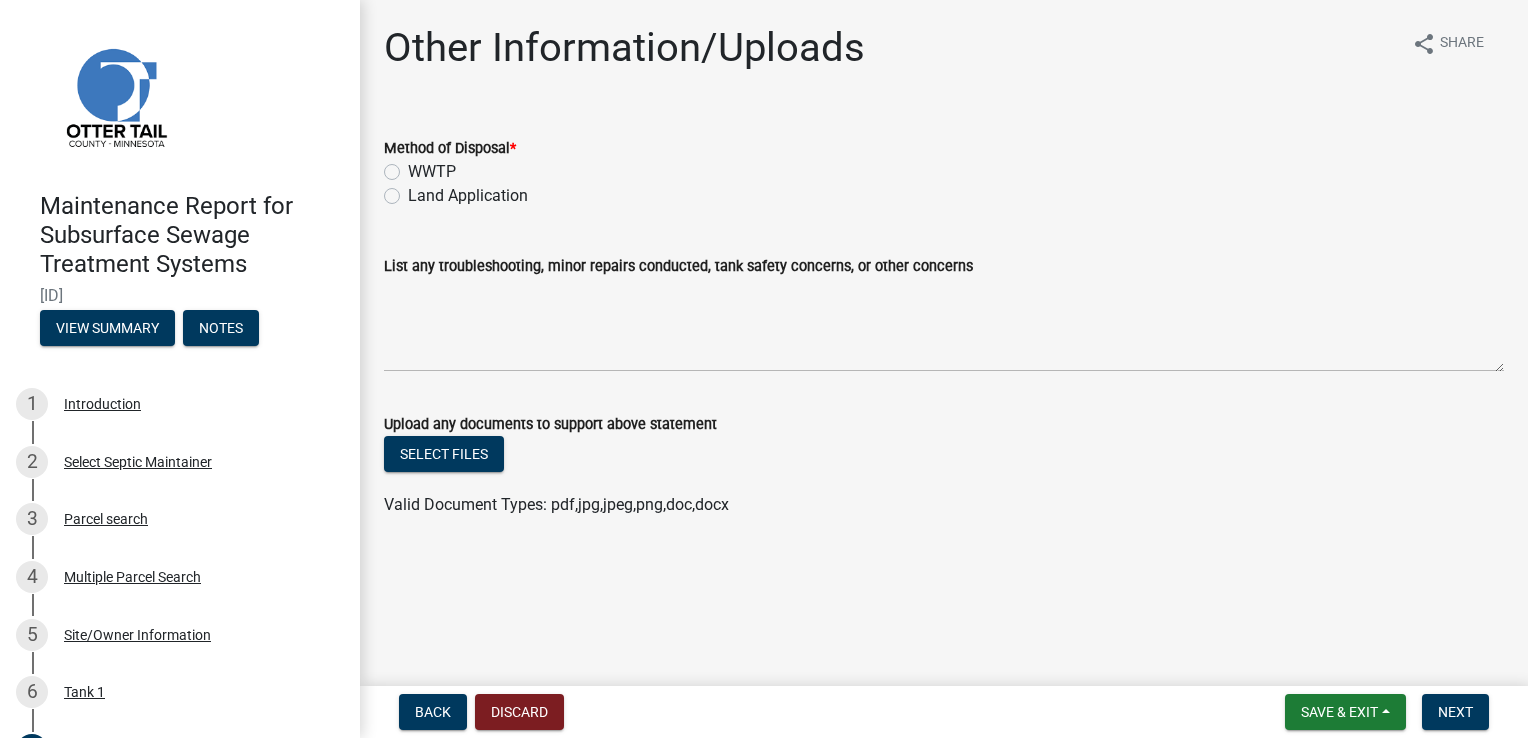 click on "WWTP" 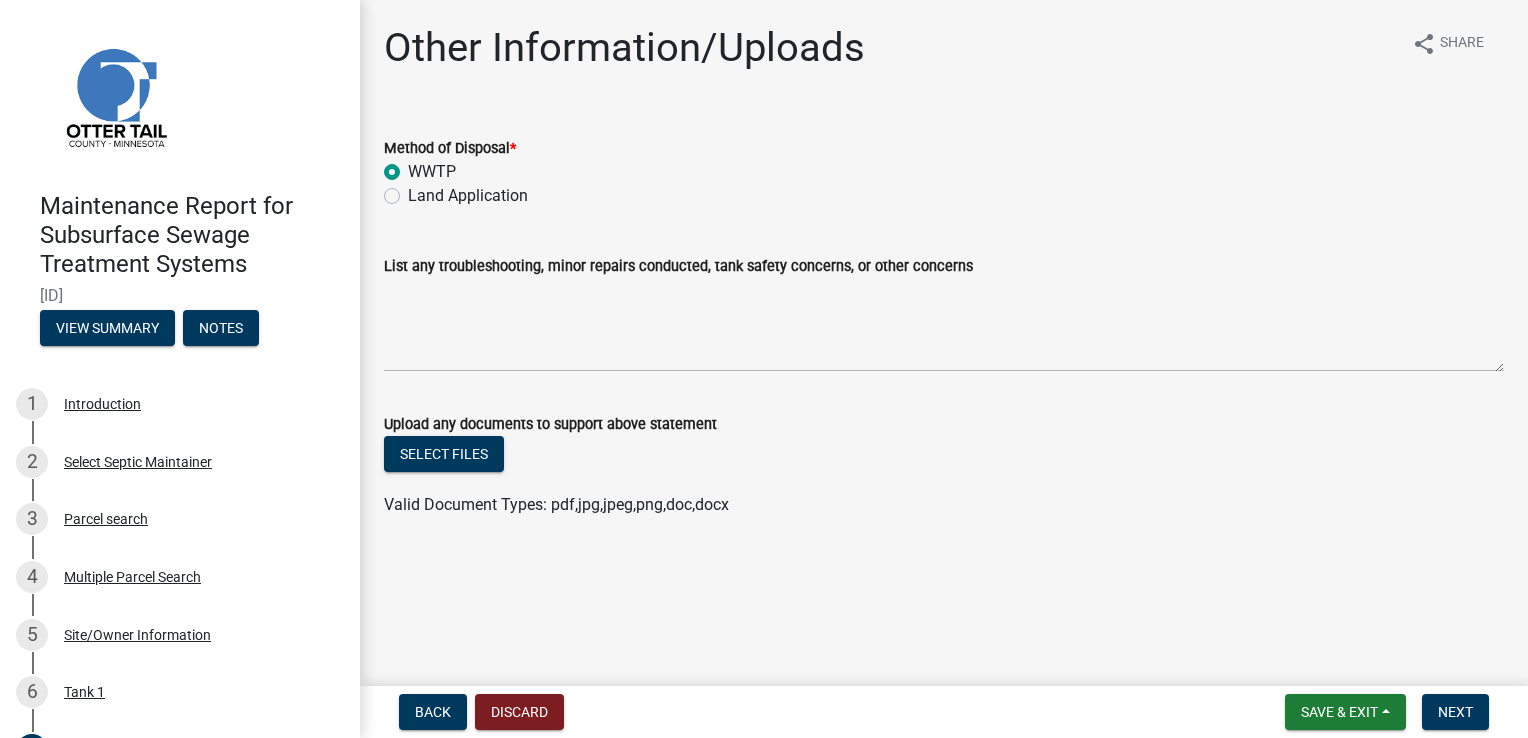 radio on "true" 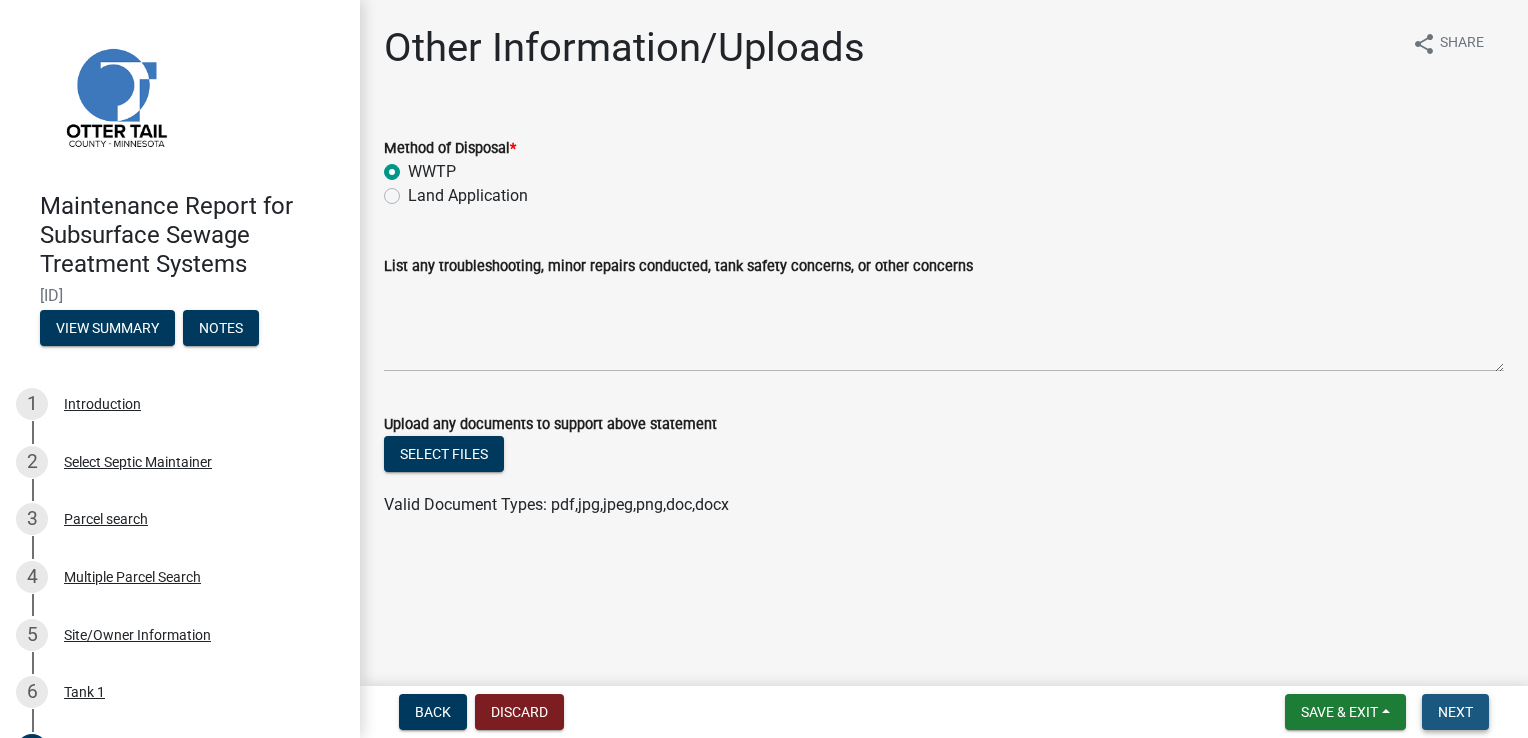 click on "Next" at bounding box center (1455, 712) 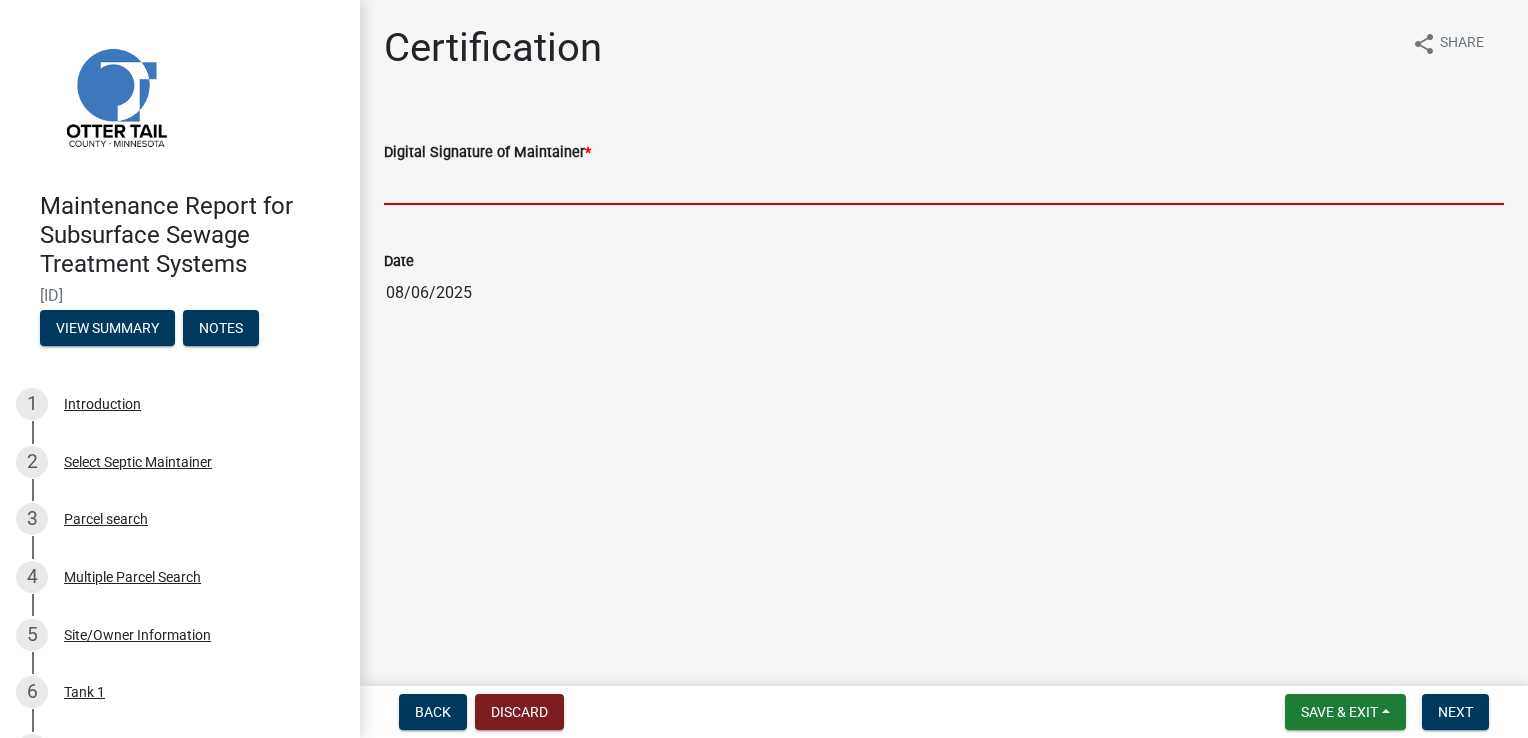 click on "Digital Signature of Maintainer  *" at bounding box center (944, 184) 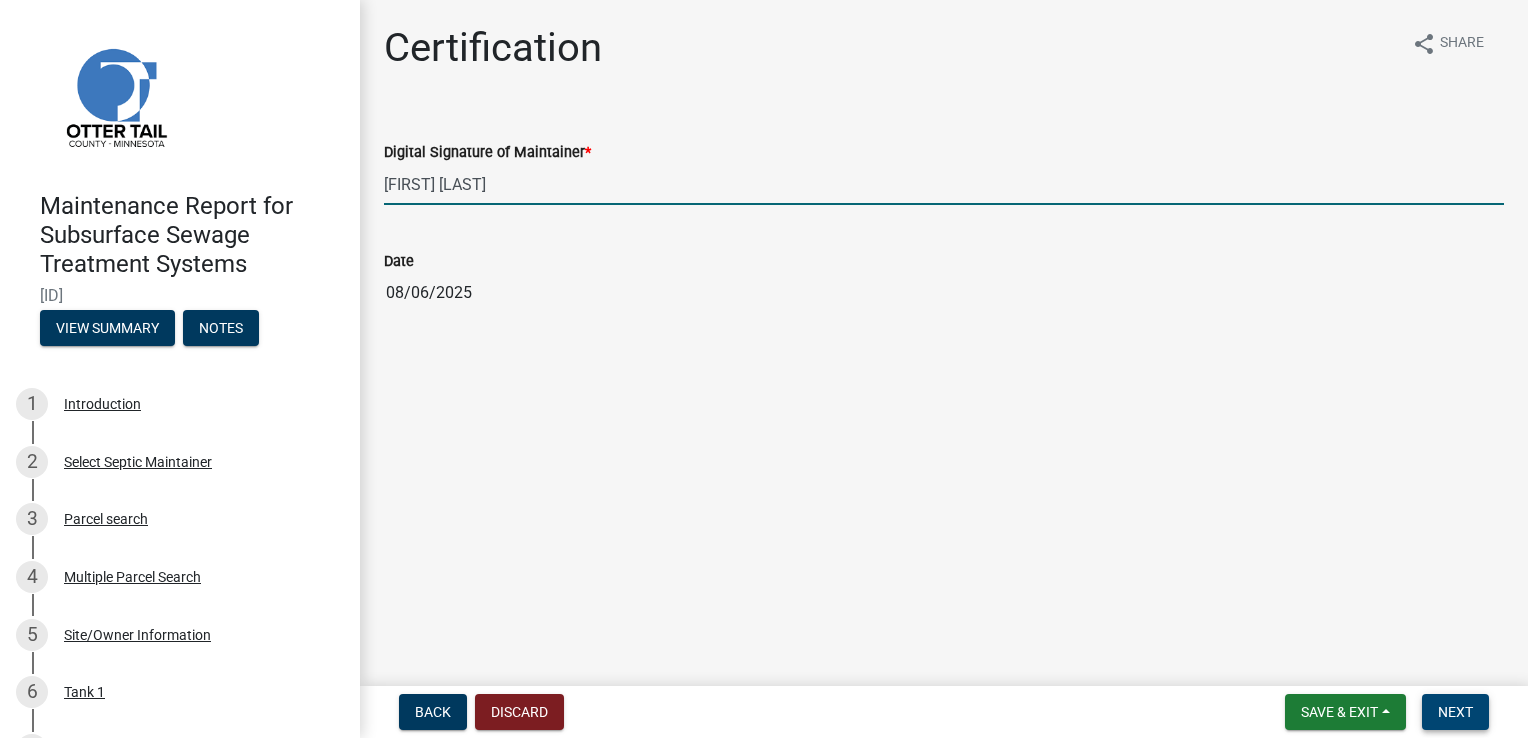 click on "Next" at bounding box center (1455, 712) 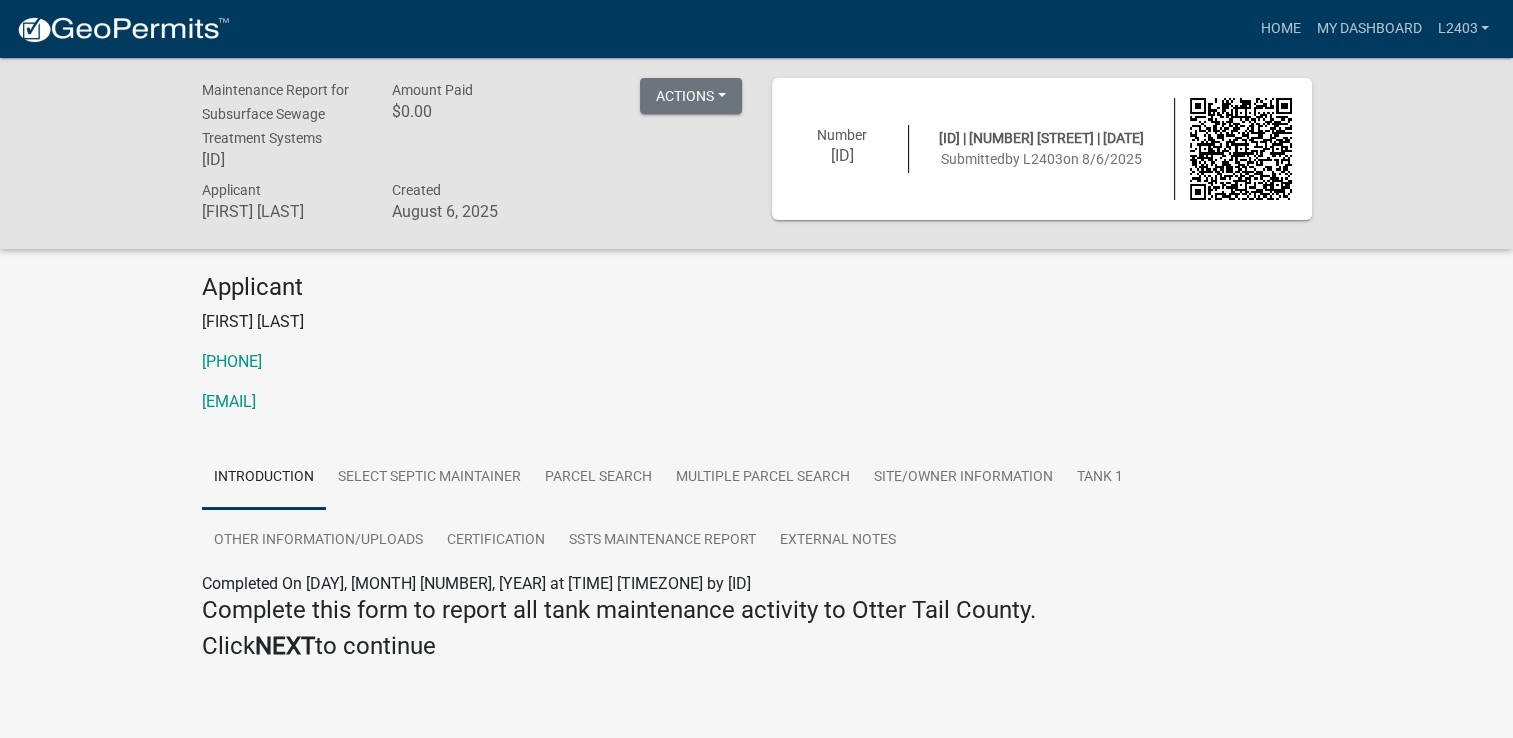 click on "[FIRST] [LAST]" 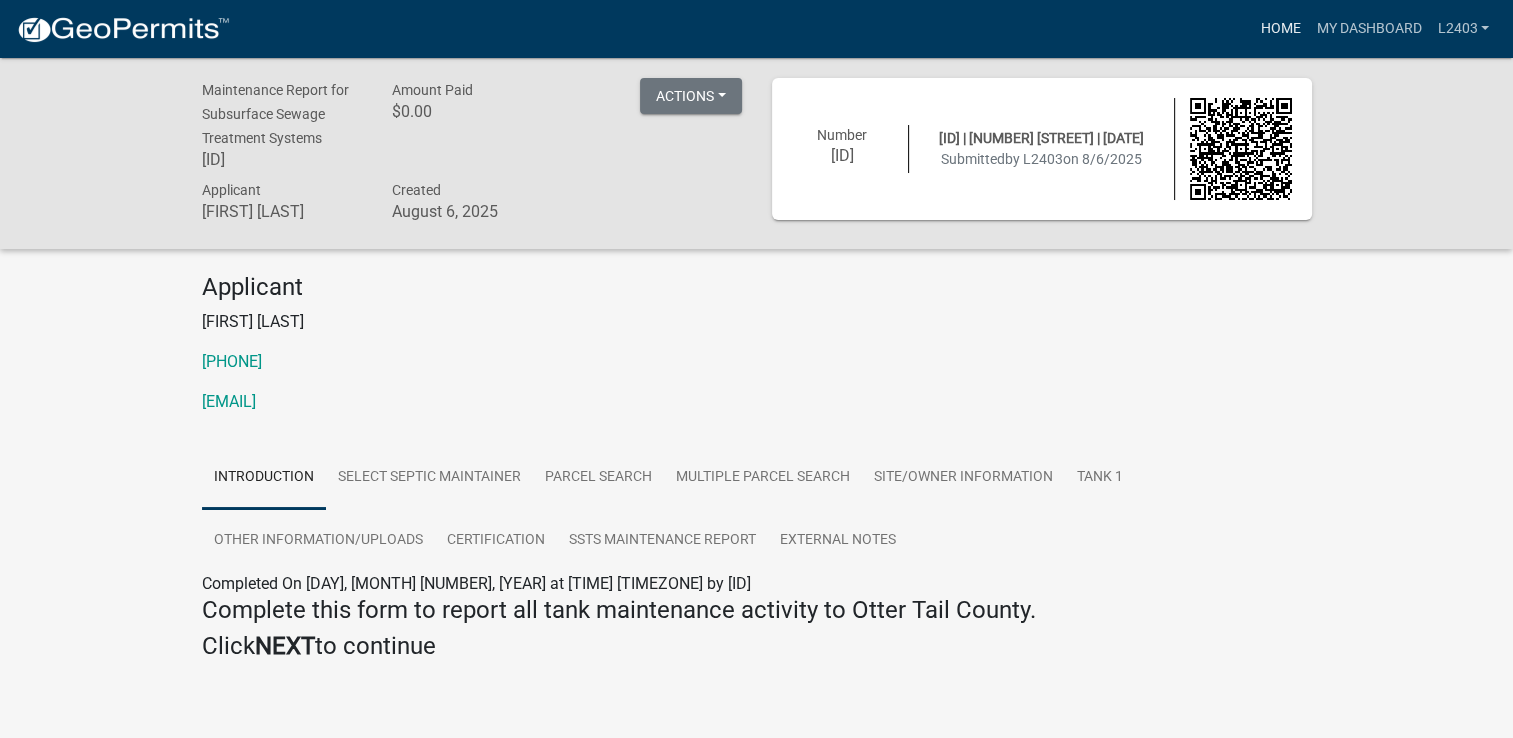 click on "Home" at bounding box center (1280, 29) 